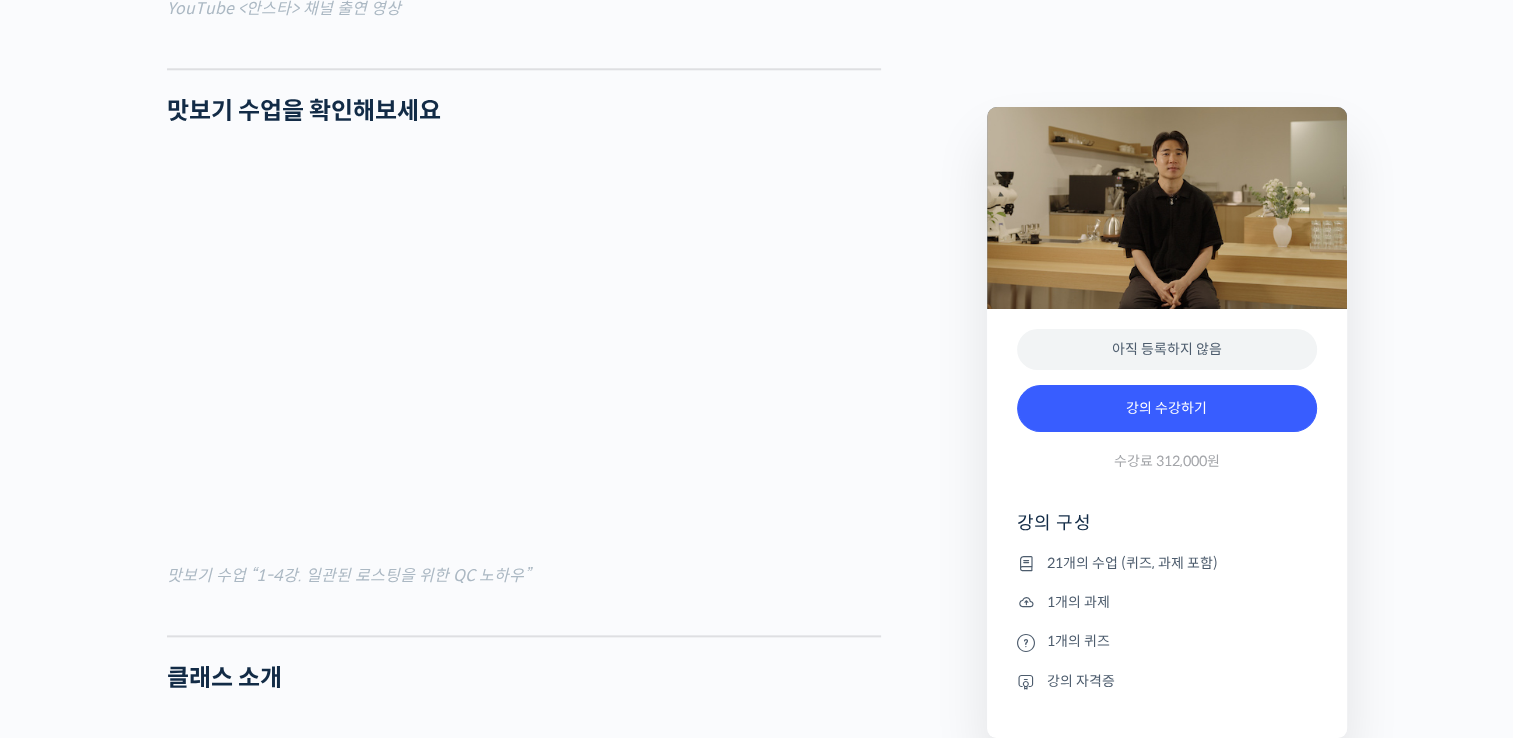 scroll, scrollTop: 2200, scrollLeft: 0, axis: vertical 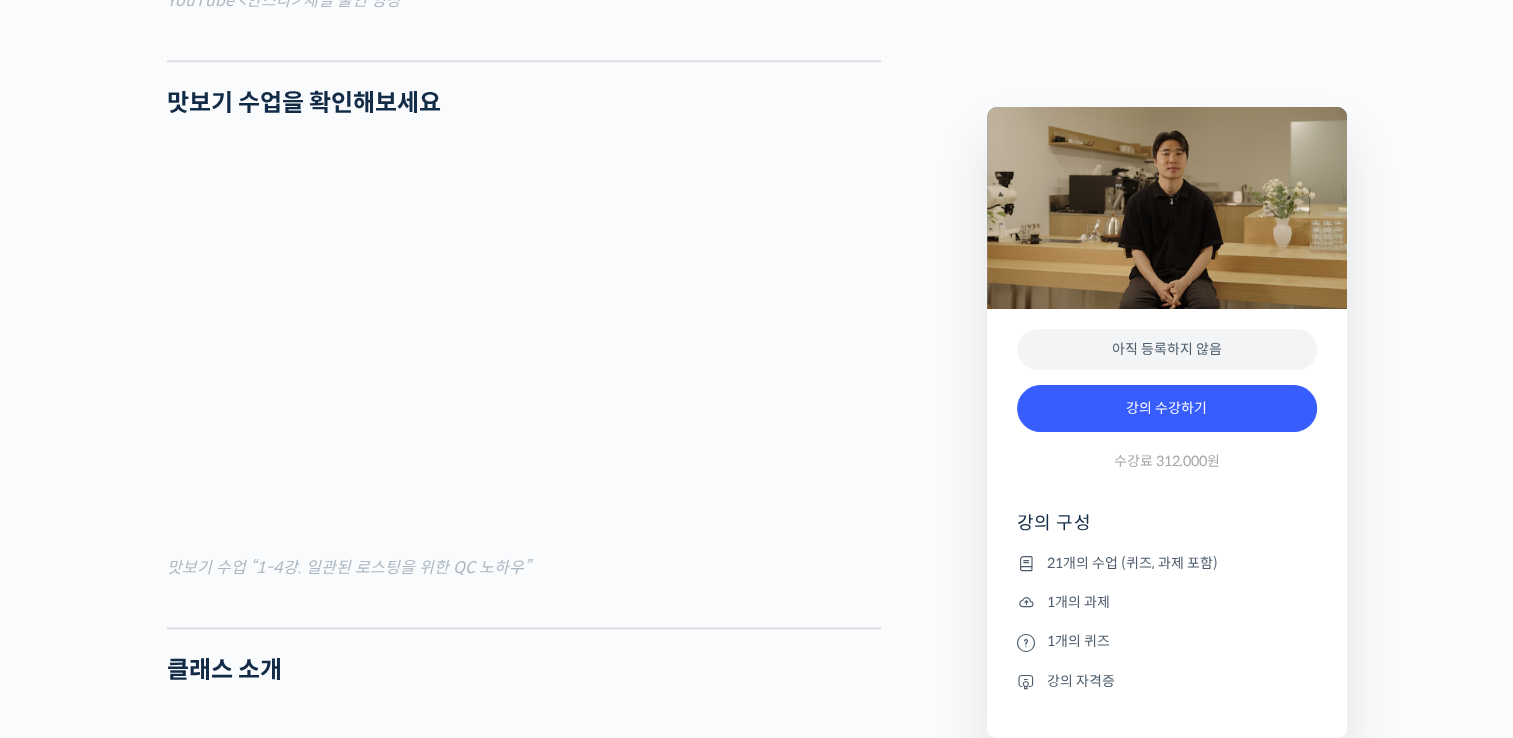 click on "[PERSON_NAME] 로스터를 소개합니다!
<아이덴티티 커피랩> 대표
2018년 4월 [GEOGRAPHIC_DATA]에서 브루잉 전문 카페로 오픈,  가정용 로스터기(Bullet R1)로 시작
2019년 8월 [GEOGRAPHIC_DATA]으로 확장 이전, 로스팅 용량 증설(Giesen W6) 후  원두 납품 비즈니스 시작 , 이후 로스팅 용량 증설(Probat P12)
2021년 5월 [GEOGRAPHIC_DATA]으로 확장 이전
2022년 2월 일산  로스팅 공장 설립 , 로스팅 용량 추가 증설(Giesen W30)
2023년 5월 [GEOGRAPHIC_DATA] 쇼룸 오픈
2023년 Korea Brewers Cup Championship 국가대표 선발전 5위
아이덴티티 커피랩은 수많은 연구와 시행 착오 끝에 본인들만의 로스팅 스타일을 만들었고, 이를 바탕으로  전국 250여곳의 카페에 월 7-8톤의 원두를 납품 할 정도로 성공적으로 비즈니스를 운영 중에 있습니다." at bounding box center [567, 4415] 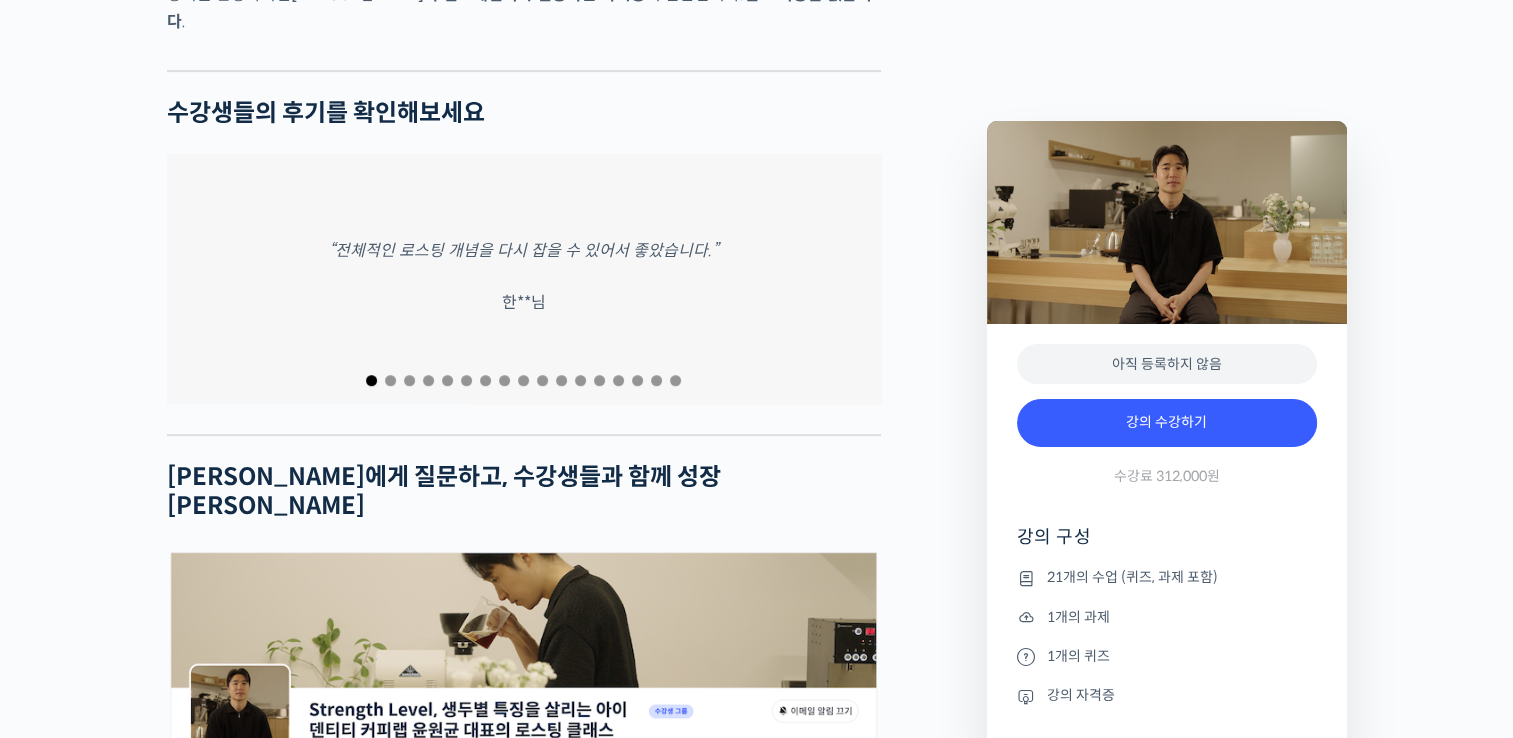 scroll, scrollTop: 8200, scrollLeft: 0, axis: vertical 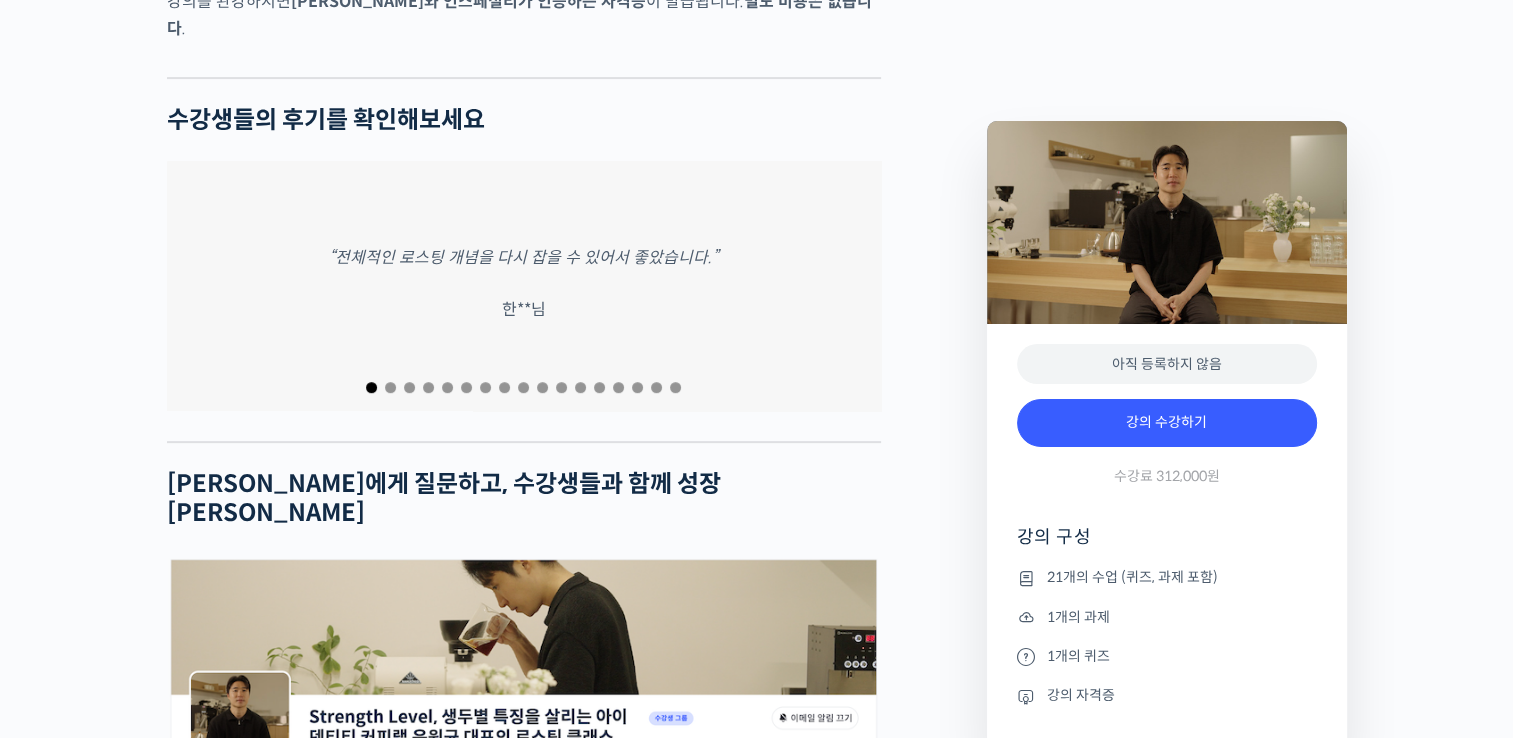 click at bounding box center (390, 387) 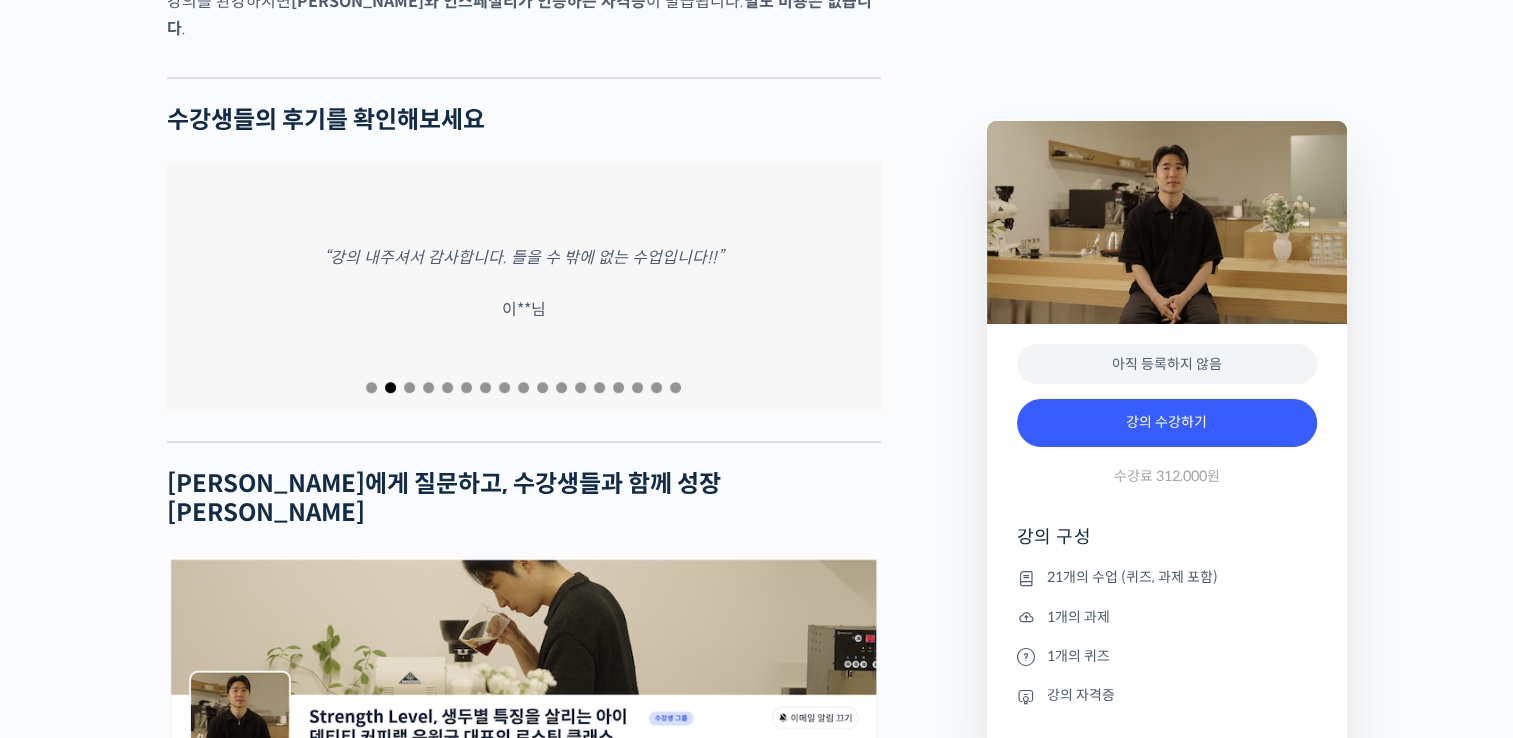 click at bounding box center (409, 387) 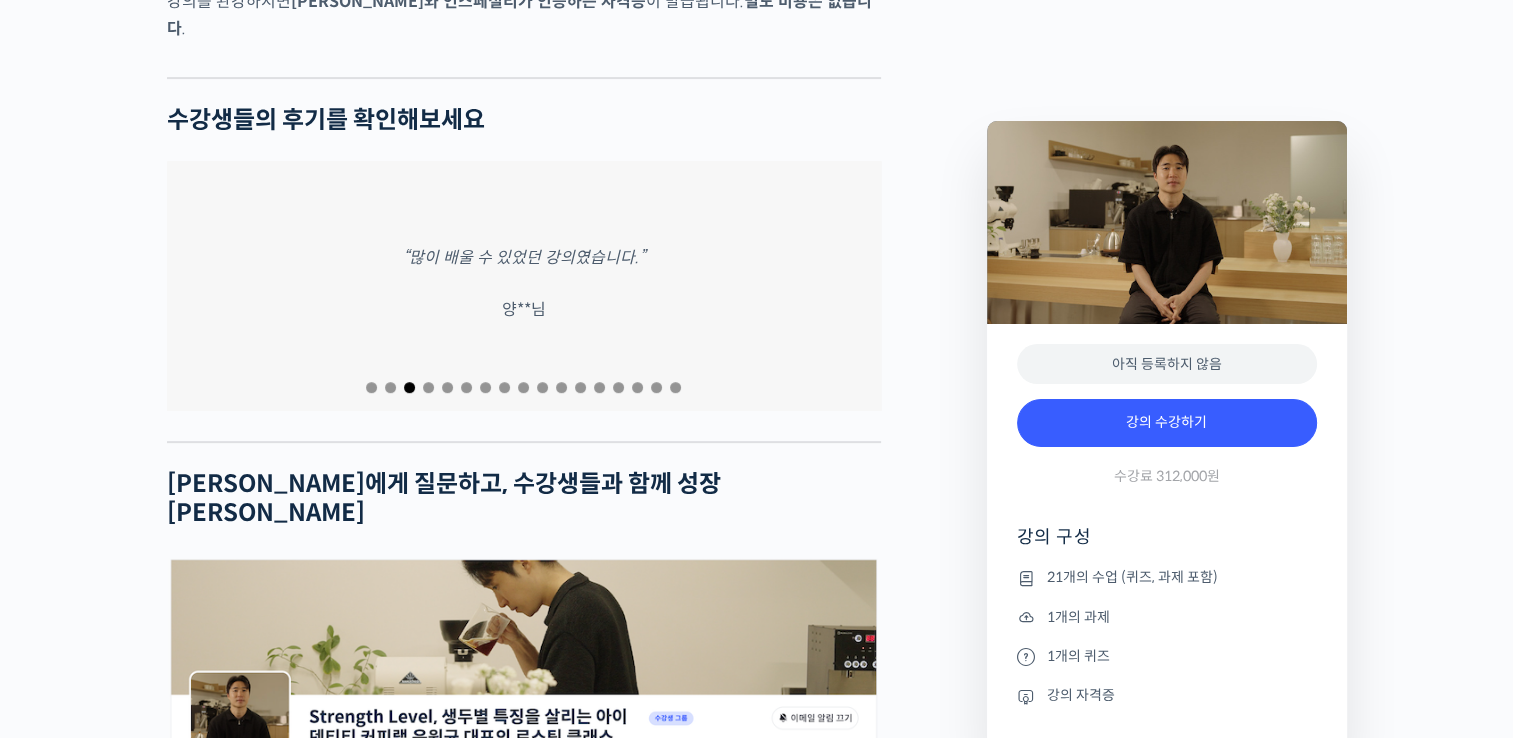 click at bounding box center [428, 387] 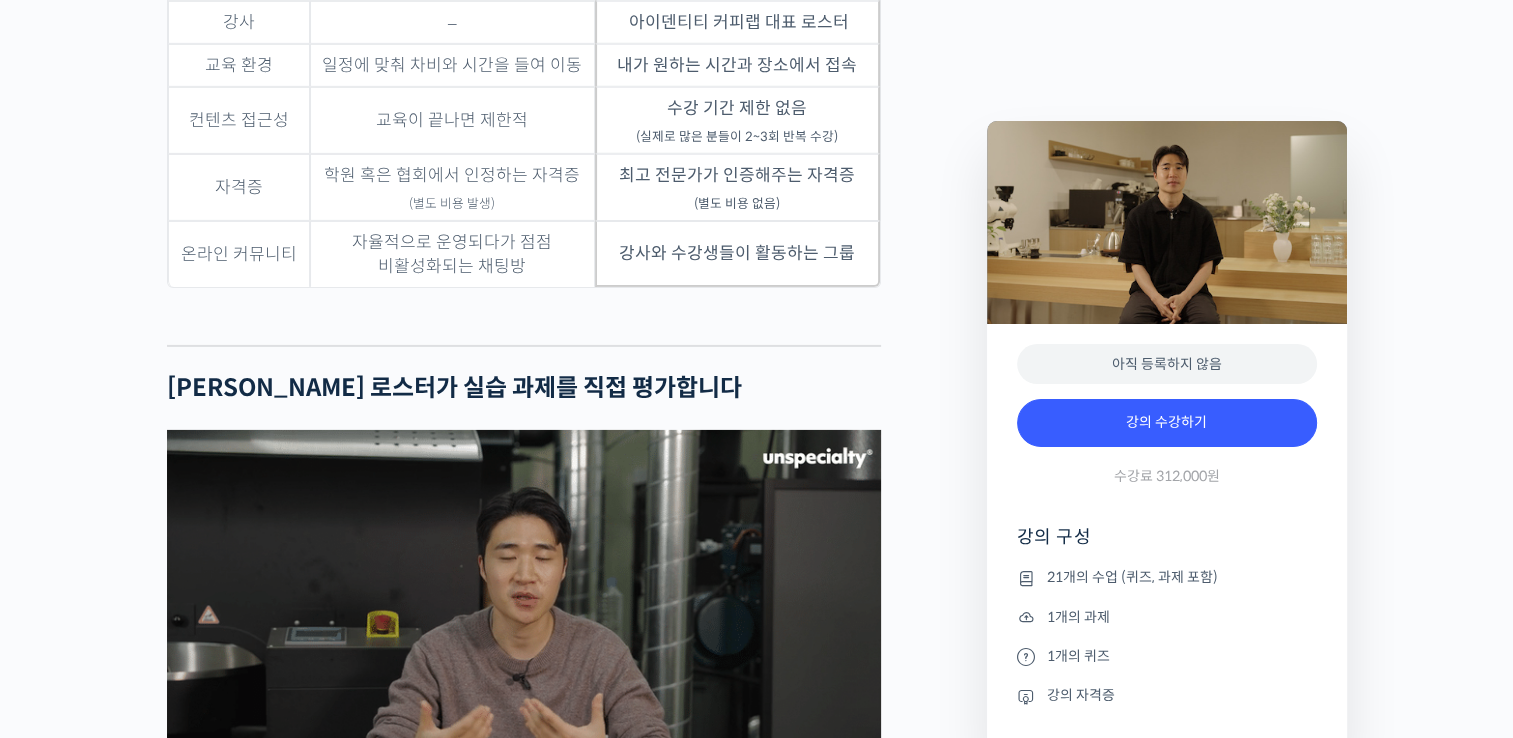 scroll, scrollTop: 6000, scrollLeft: 0, axis: vertical 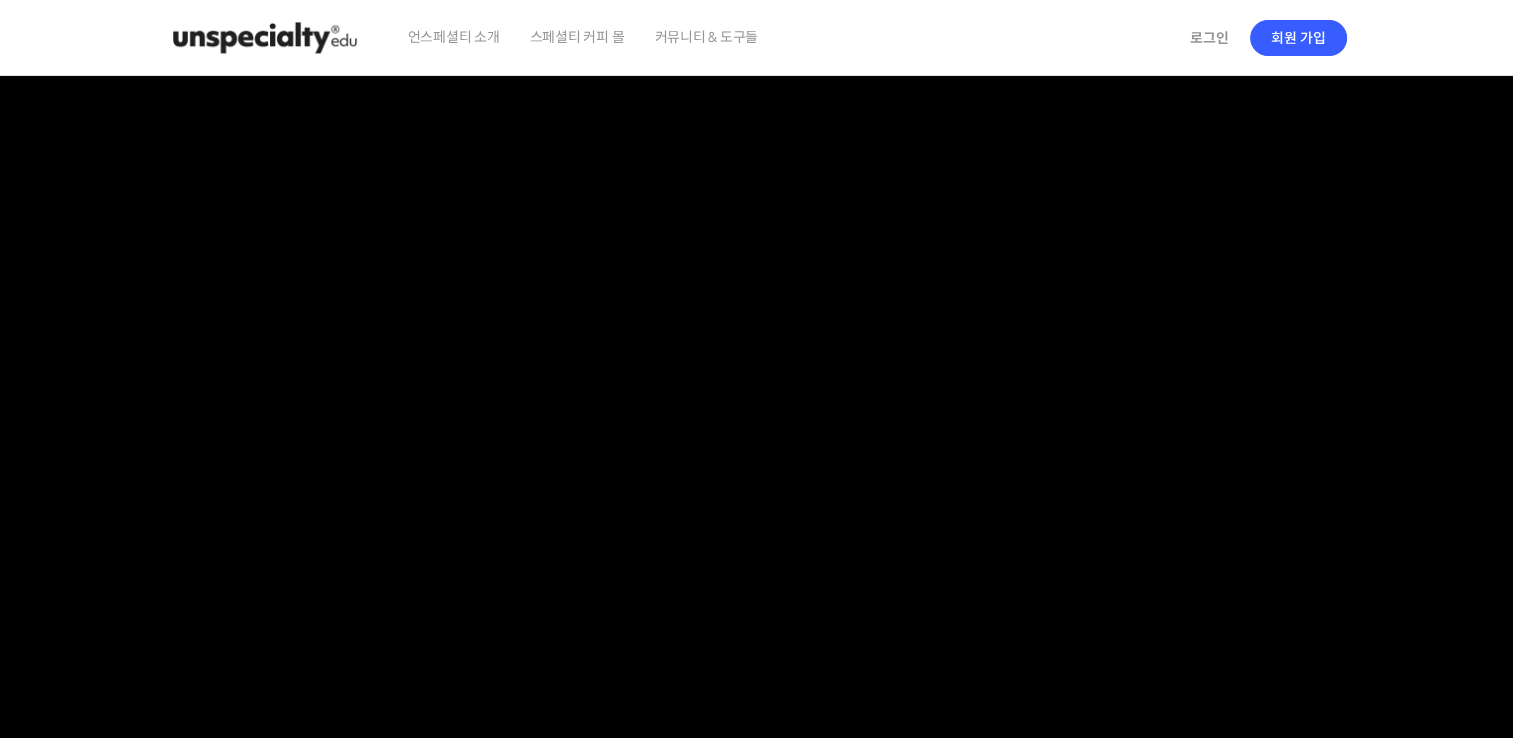 click at bounding box center [265, 38] 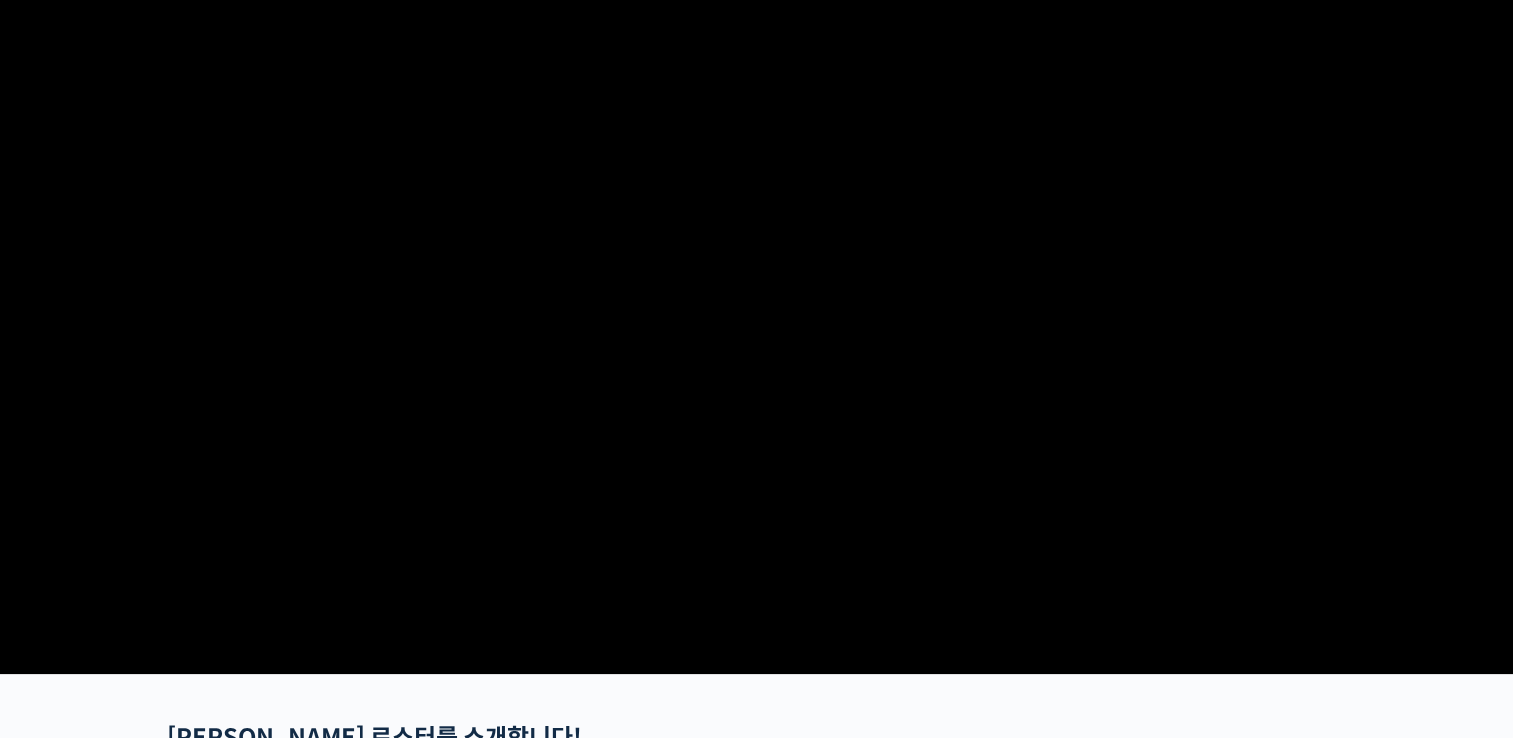 scroll, scrollTop: 0, scrollLeft: 0, axis: both 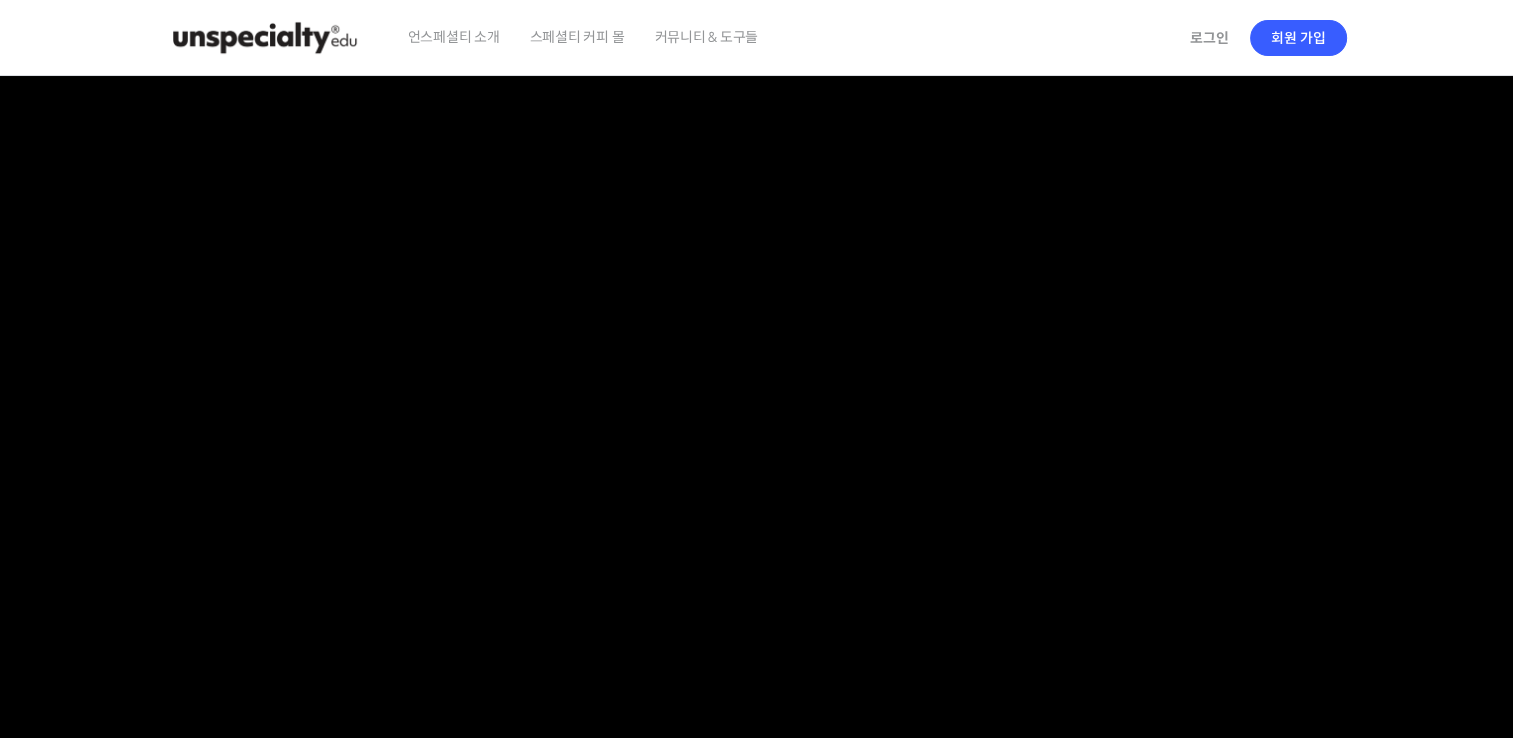click at bounding box center (265, 38) 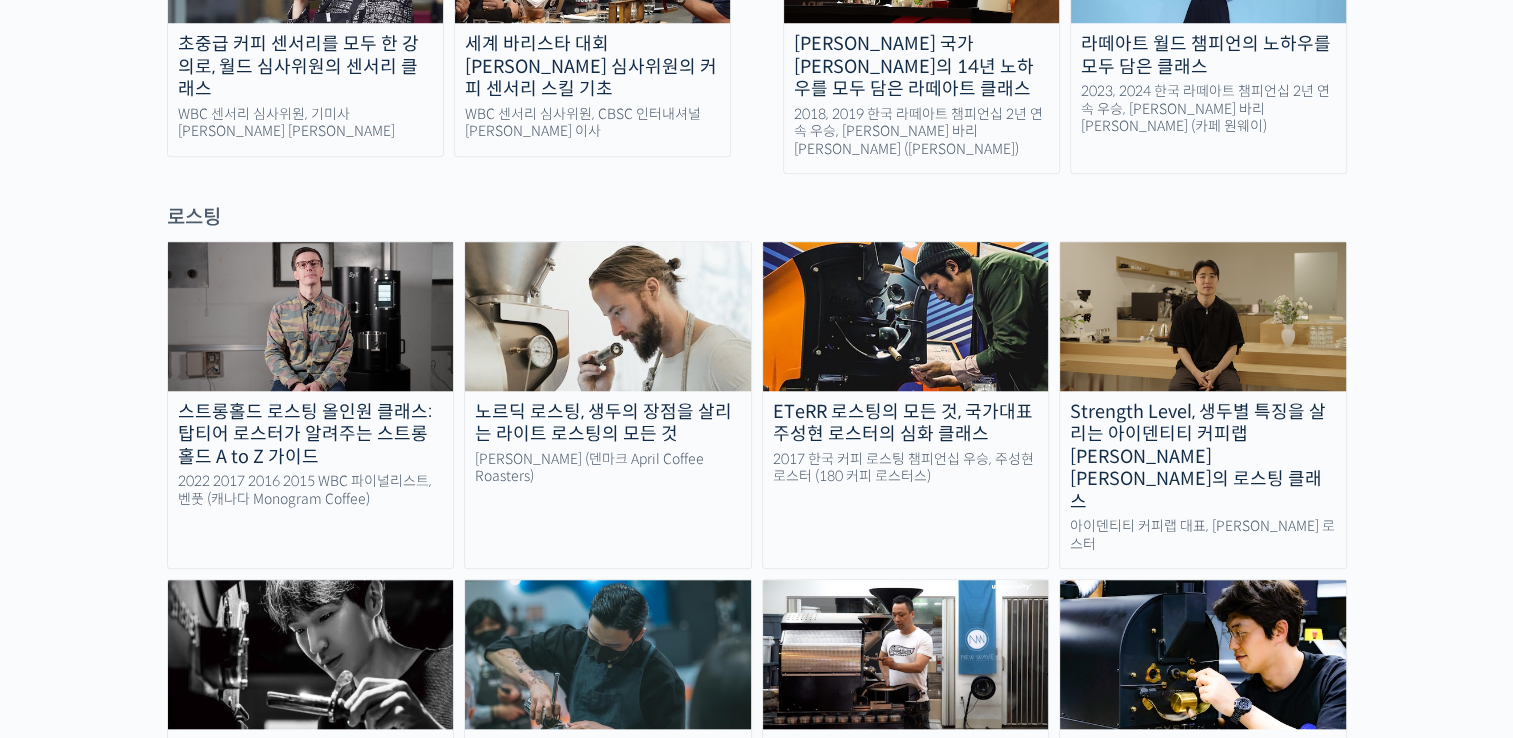 scroll, scrollTop: 1700, scrollLeft: 0, axis: vertical 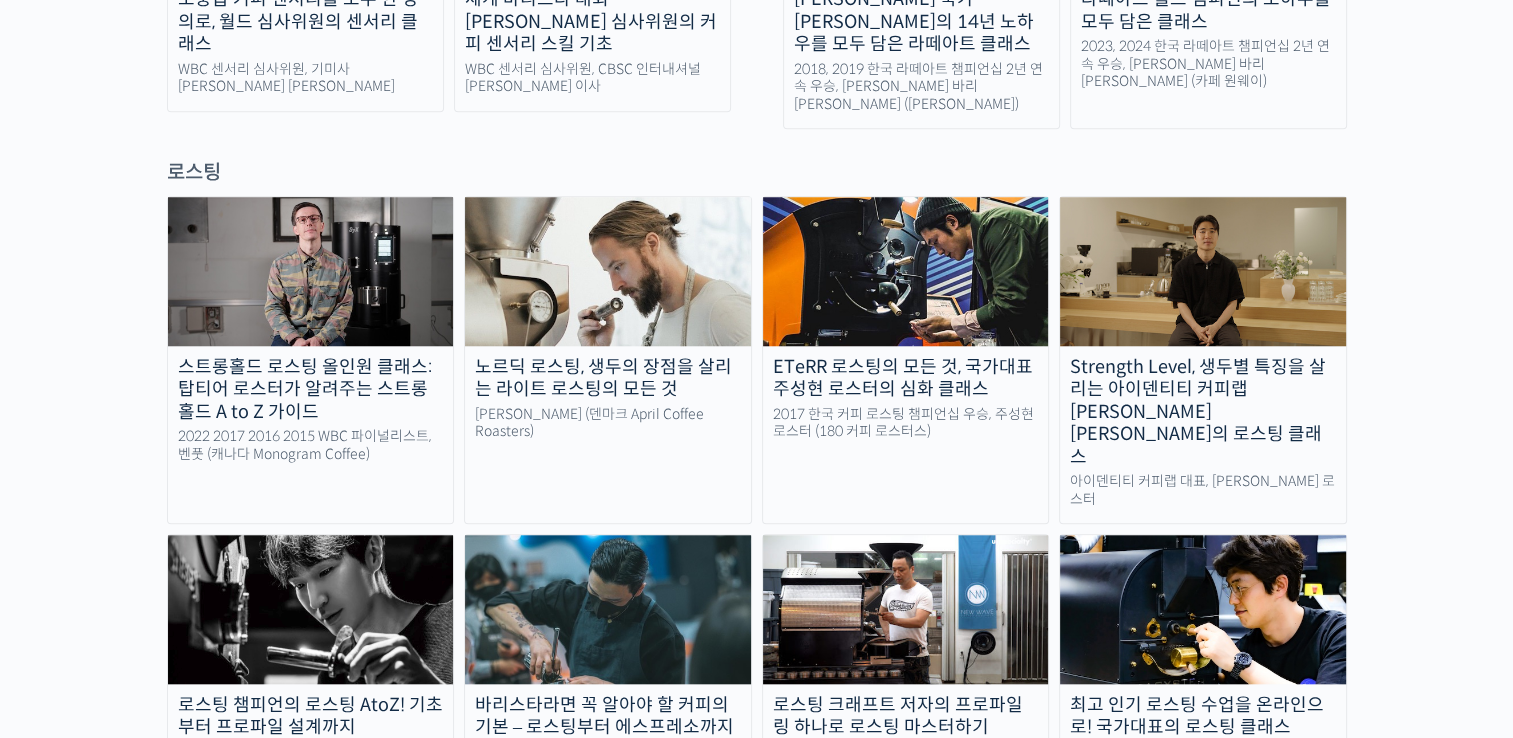 click on "노르딕 로스팅, 생두의 장점을 살리는 라이트 로스팅의 모든 것" at bounding box center [608, 378] 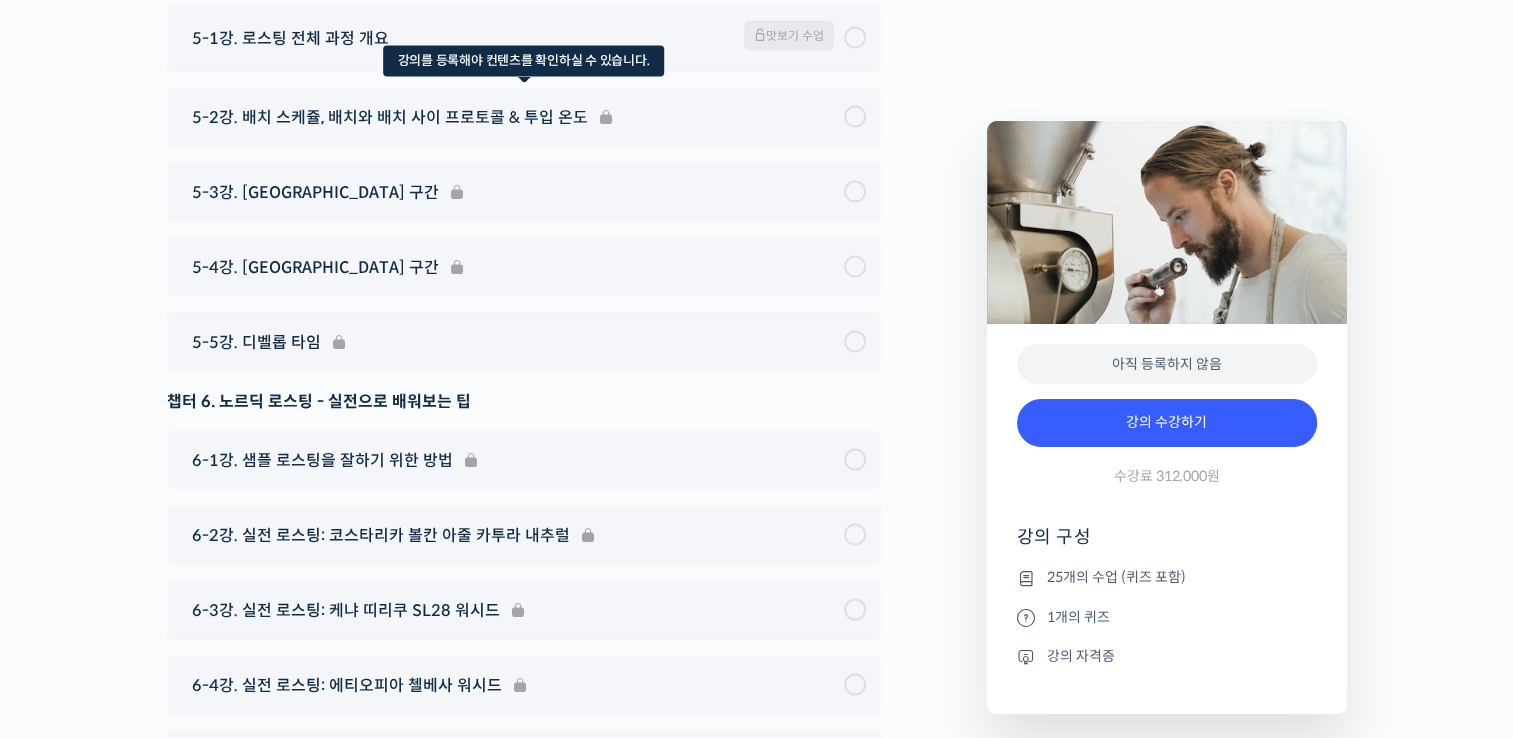 scroll, scrollTop: 11482, scrollLeft: 0, axis: vertical 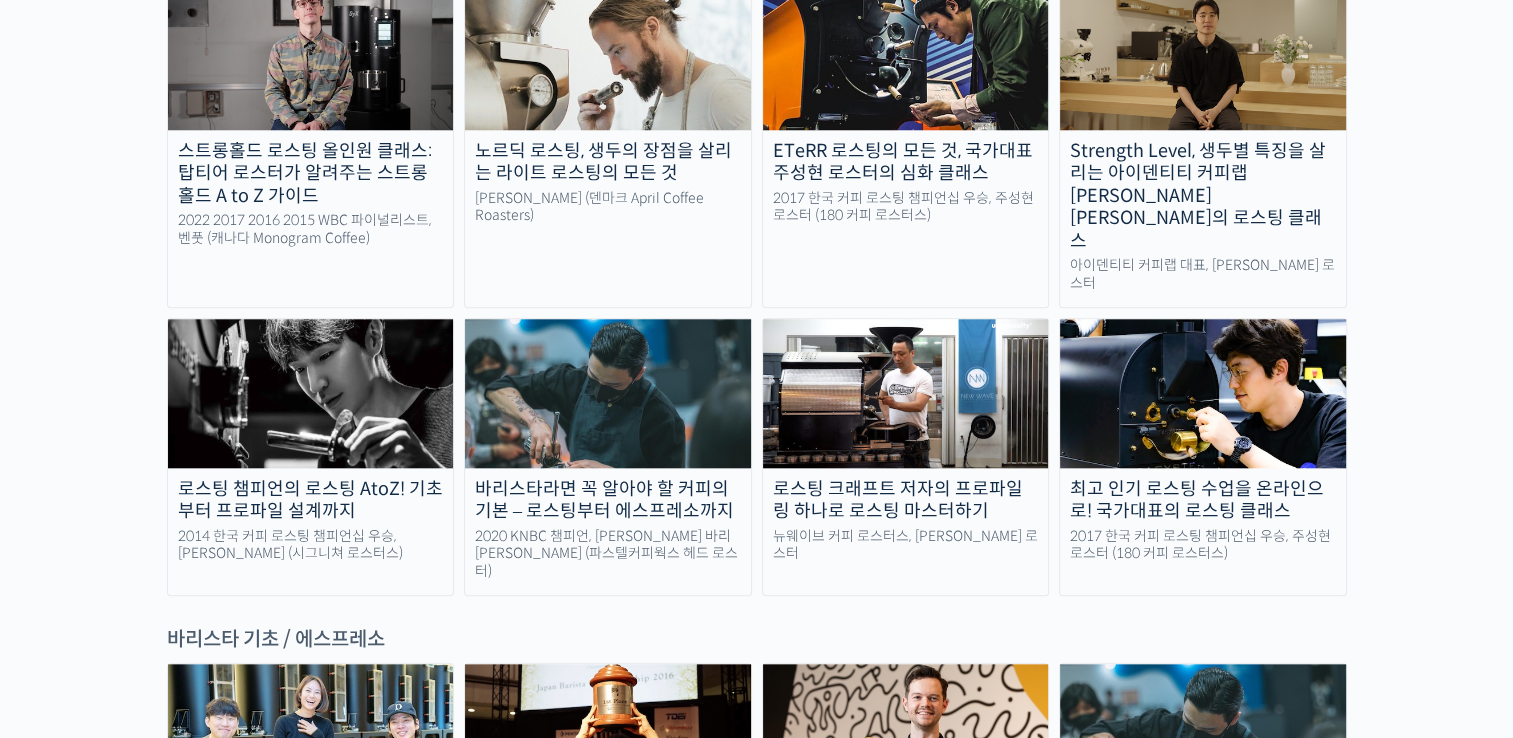 click on "바리스타라면 꼭 알아야 할 커피의 기본 – 로스팅부터 에스프레소까지
2020 KNBC 챔피언, 방현영 바리스타 (파스텔커피웍스 헤드 로스터)" at bounding box center [608, 457] 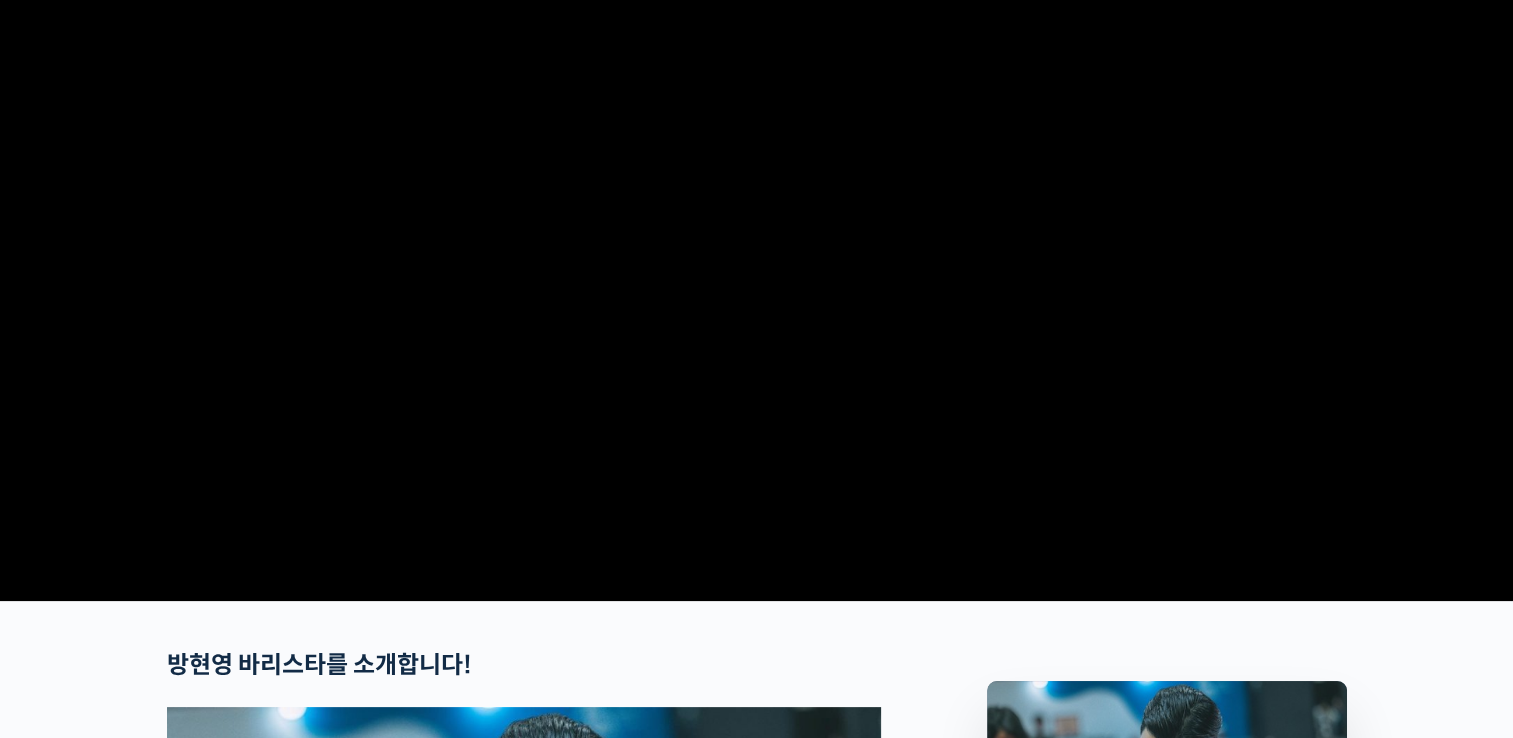 scroll, scrollTop: 0, scrollLeft: 0, axis: both 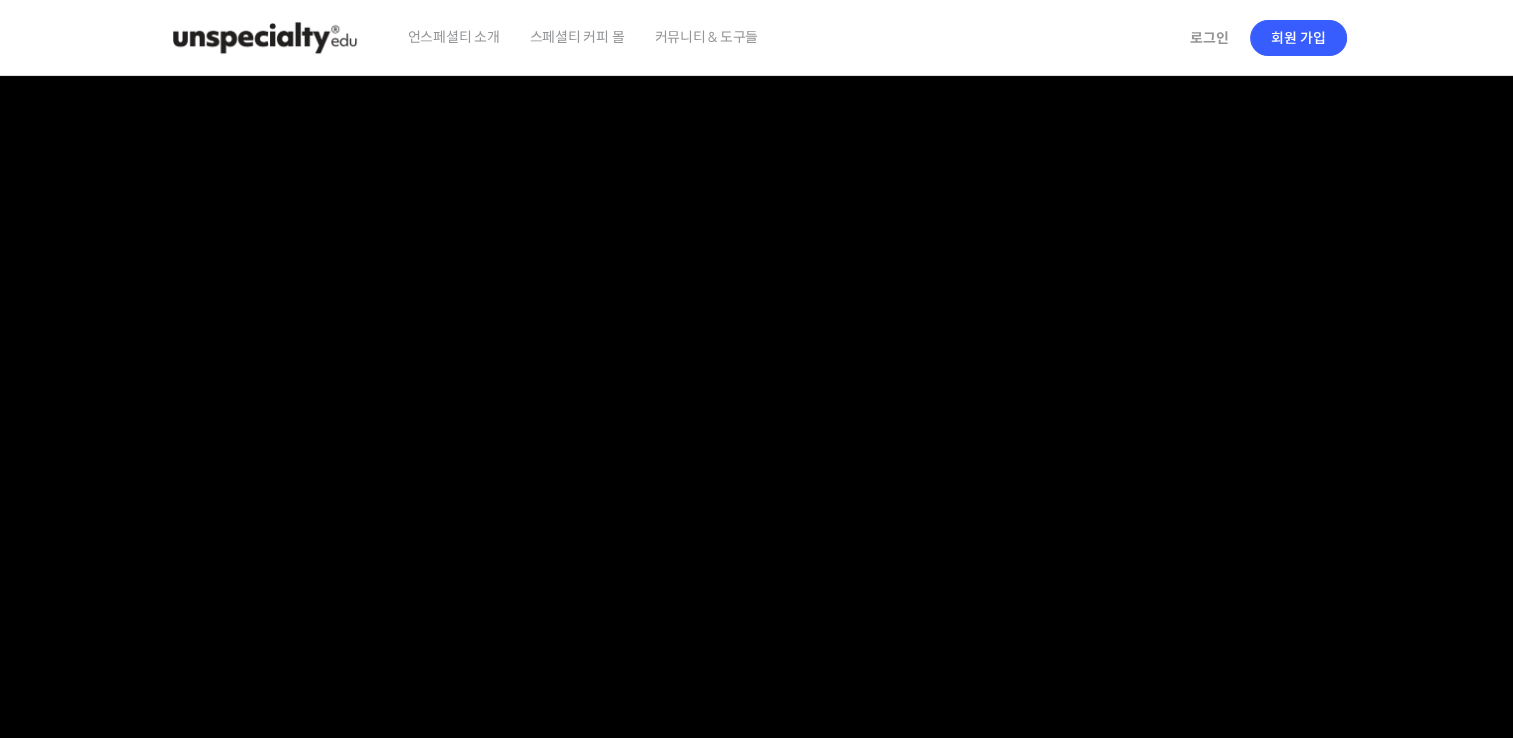 click at bounding box center [265, 38] 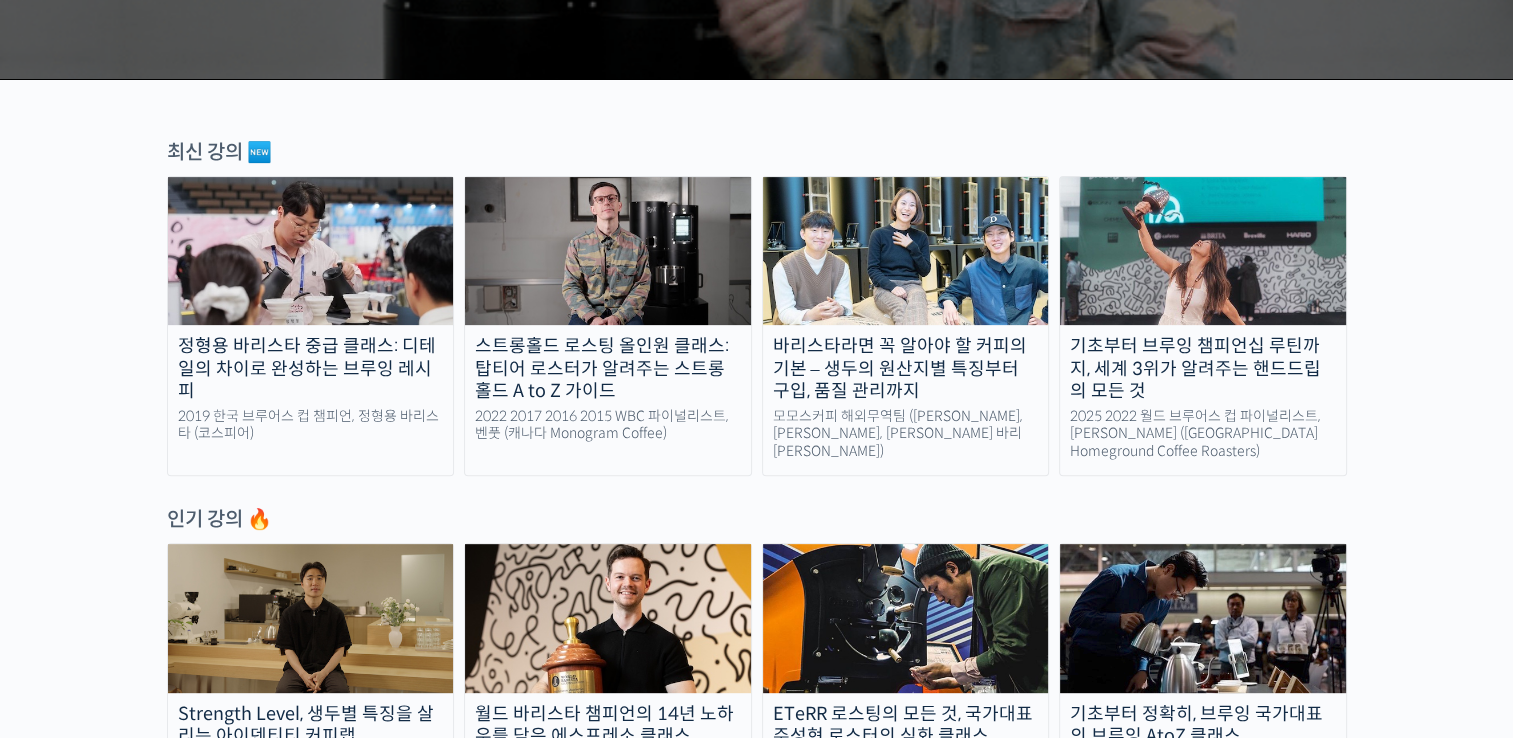 scroll, scrollTop: 600, scrollLeft: 0, axis: vertical 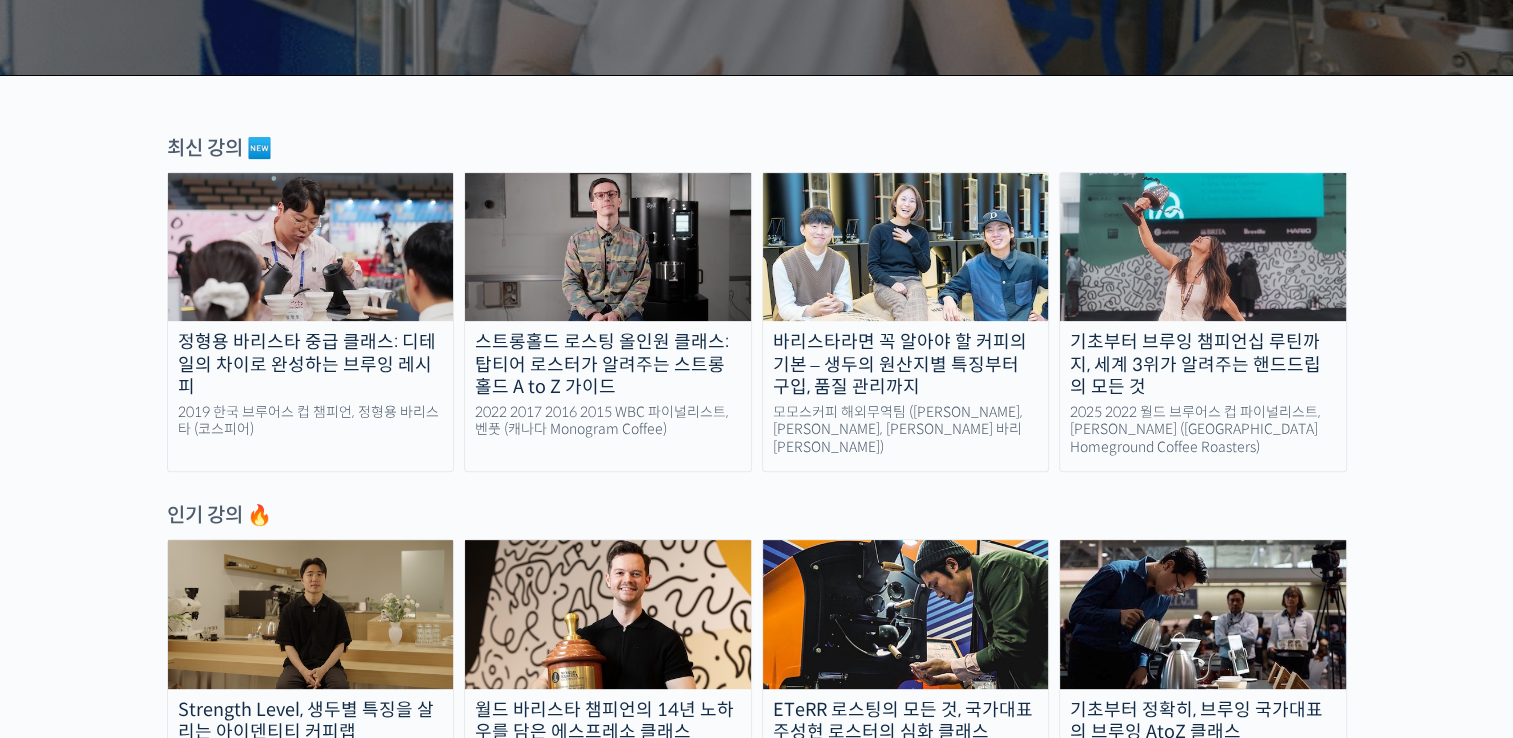 click on "스트롱홀드 로스팅 올인원 클래스: 탑티어 로스터가 알려주는 스트롱홀드 A to Z 가이드" at bounding box center (608, 365) 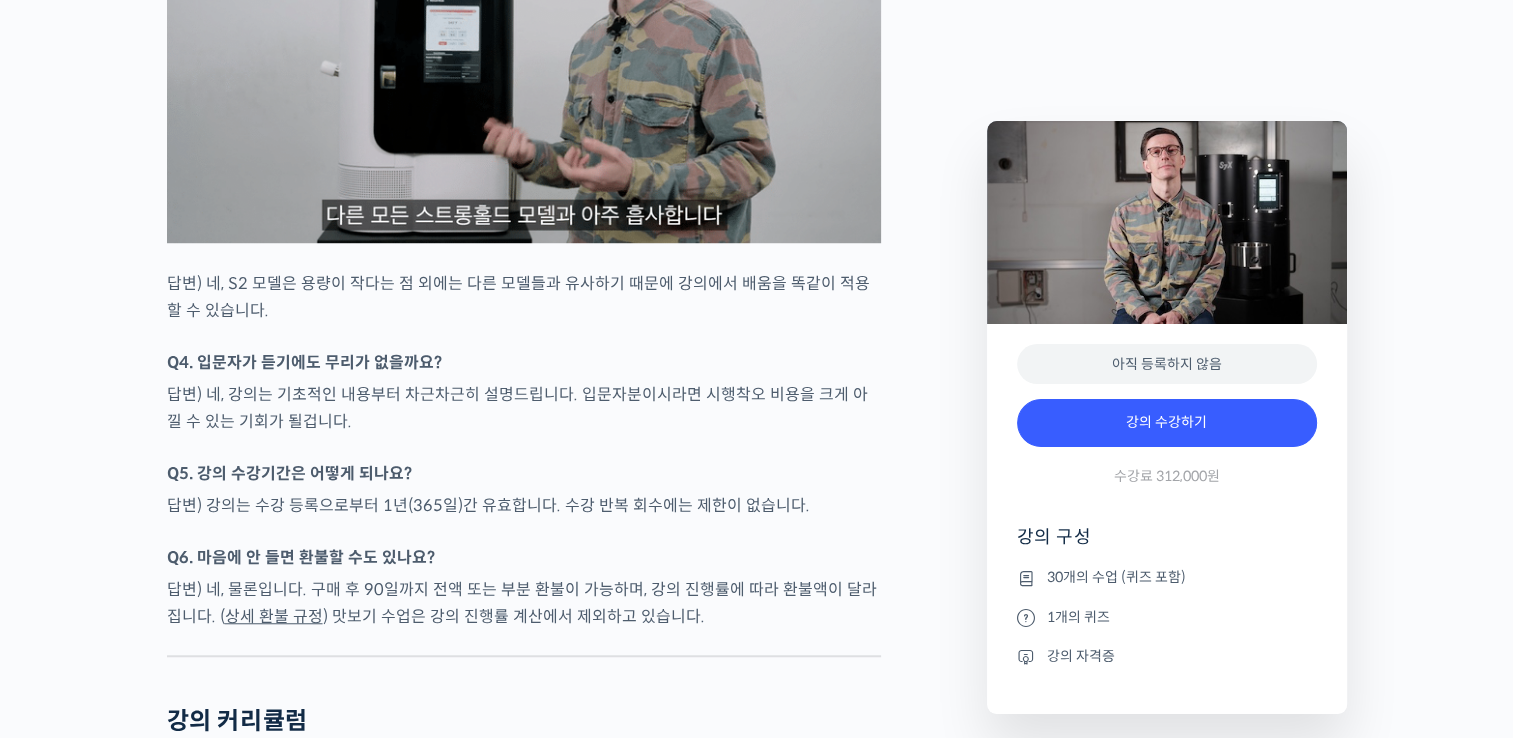 scroll, scrollTop: 8997, scrollLeft: 0, axis: vertical 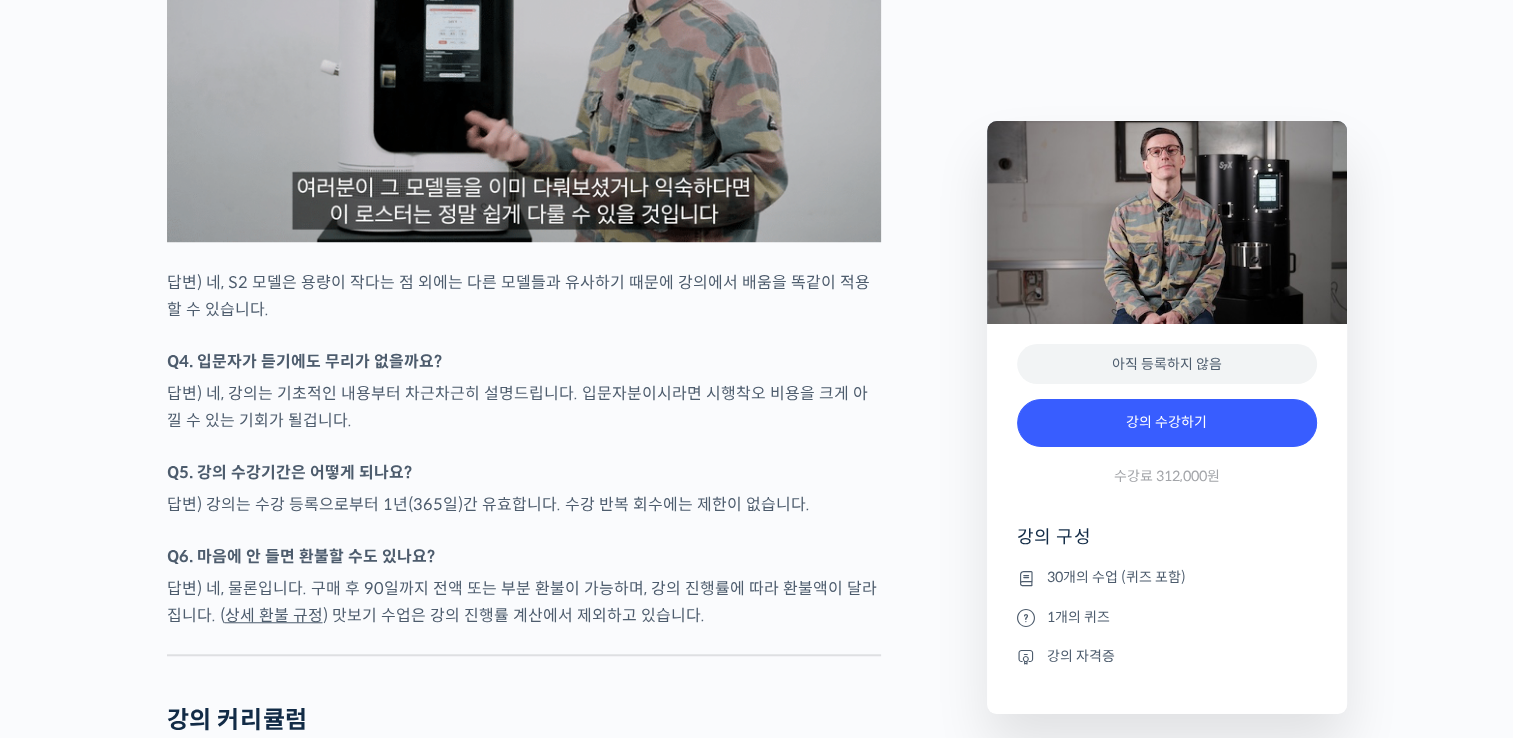 click on "답변) 강의는 수강 등록으로부터 1년(365일)간 유효합니다. 수강 반복 회수에는 제한이 없습니다." at bounding box center [524, 504] 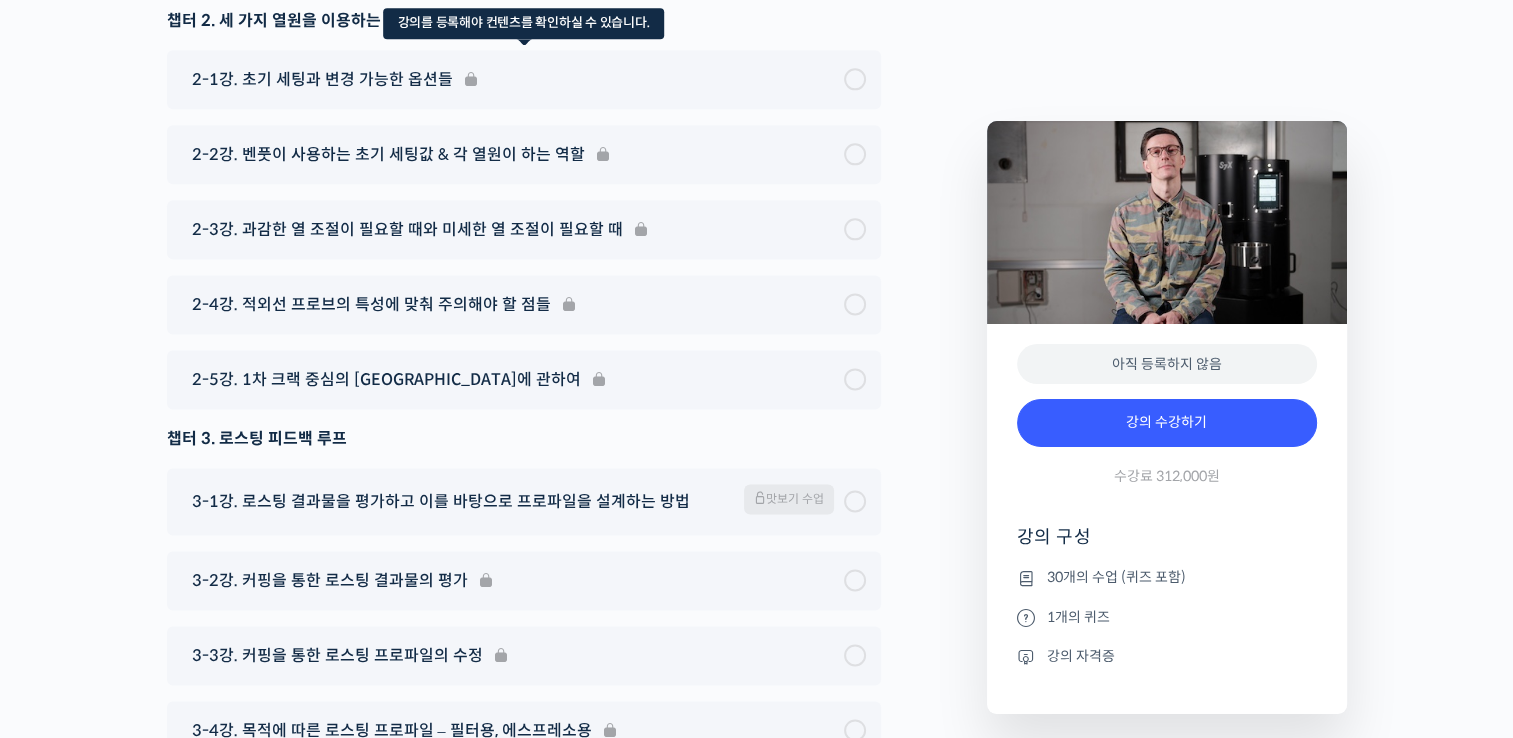 scroll, scrollTop: 10197, scrollLeft: 0, axis: vertical 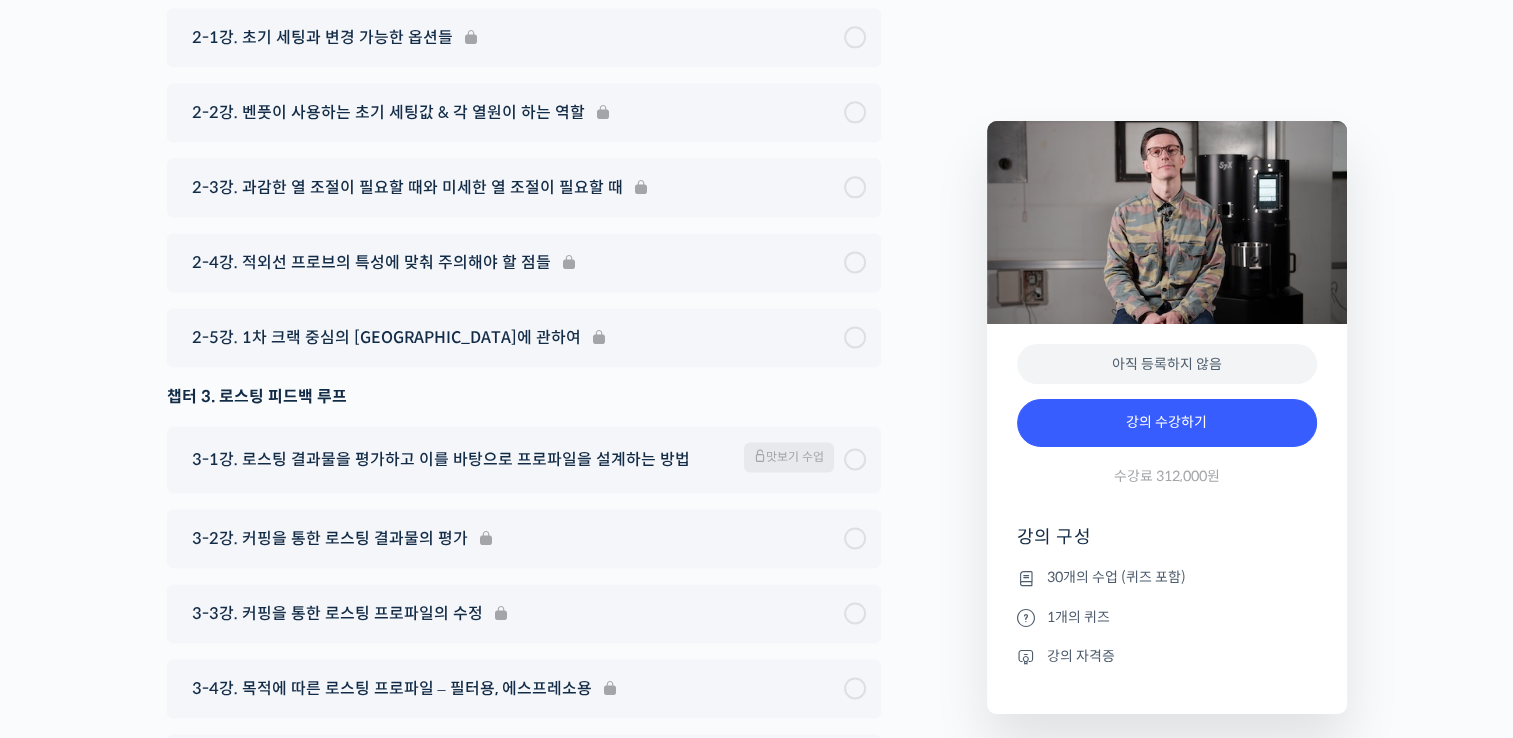 click on "벤풋을 소개합니다!
캐나다 <Monogram Coffee> 공동창업자
스트롱홀드 앰버서더  (2023년~)
캐나다 바리스타 챔피언십 (Canadian National Barista Championship)  2023년, 2022년, 2017년, 2016년, 2015년, 2014년, 2013년 총 7회 우승 🏆 2022년에는 브루어스 컵 동시 우승
월드 바리스타 챔피언십  (World Barista Championship) 2022년 5위, 2017년 4위, 2016년 3위, 2015년 3위, 총 4번의 결선 진출 2020년 캐나다 국가대표 코칭 2019년 2018년 스위스 국가대표 코칭 (6위, 3위)
벤풋은 한번 하기도 어려운 바리스타 국가대표 선발전 우승을 7번씩이나, 그리고 나간 세계대회에서 결선에 무려 4번이나 오른 실력자입니다. 그가 대회에서 선보인 동결건조 우유 사용, 이산화탄소 제거 에스프레소 등은 많은 바리스타들에게 영감을 주었습니다." at bounding box center (567, -3512) 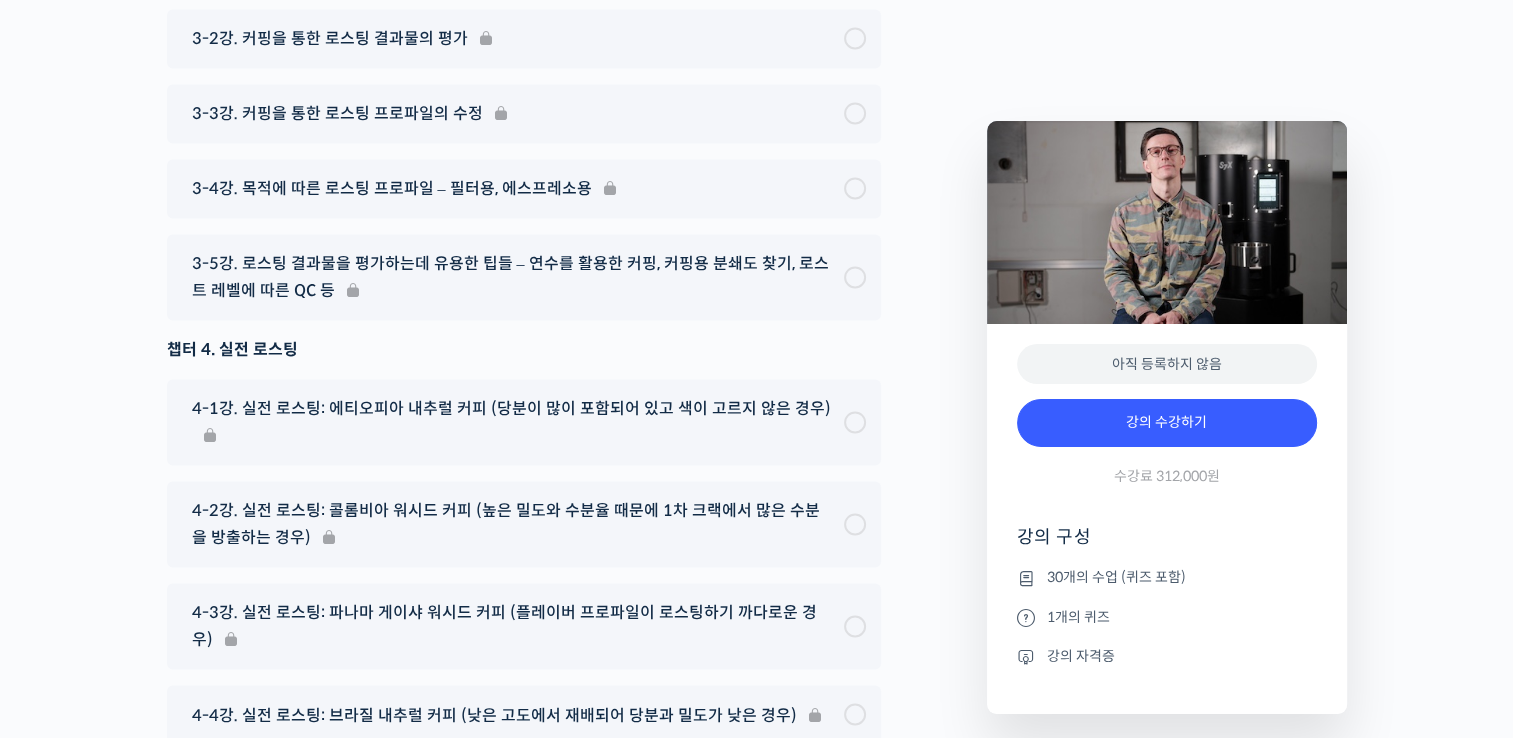 scroll, scrollTop: 10597, scrollLeft: 0, axis: vertical 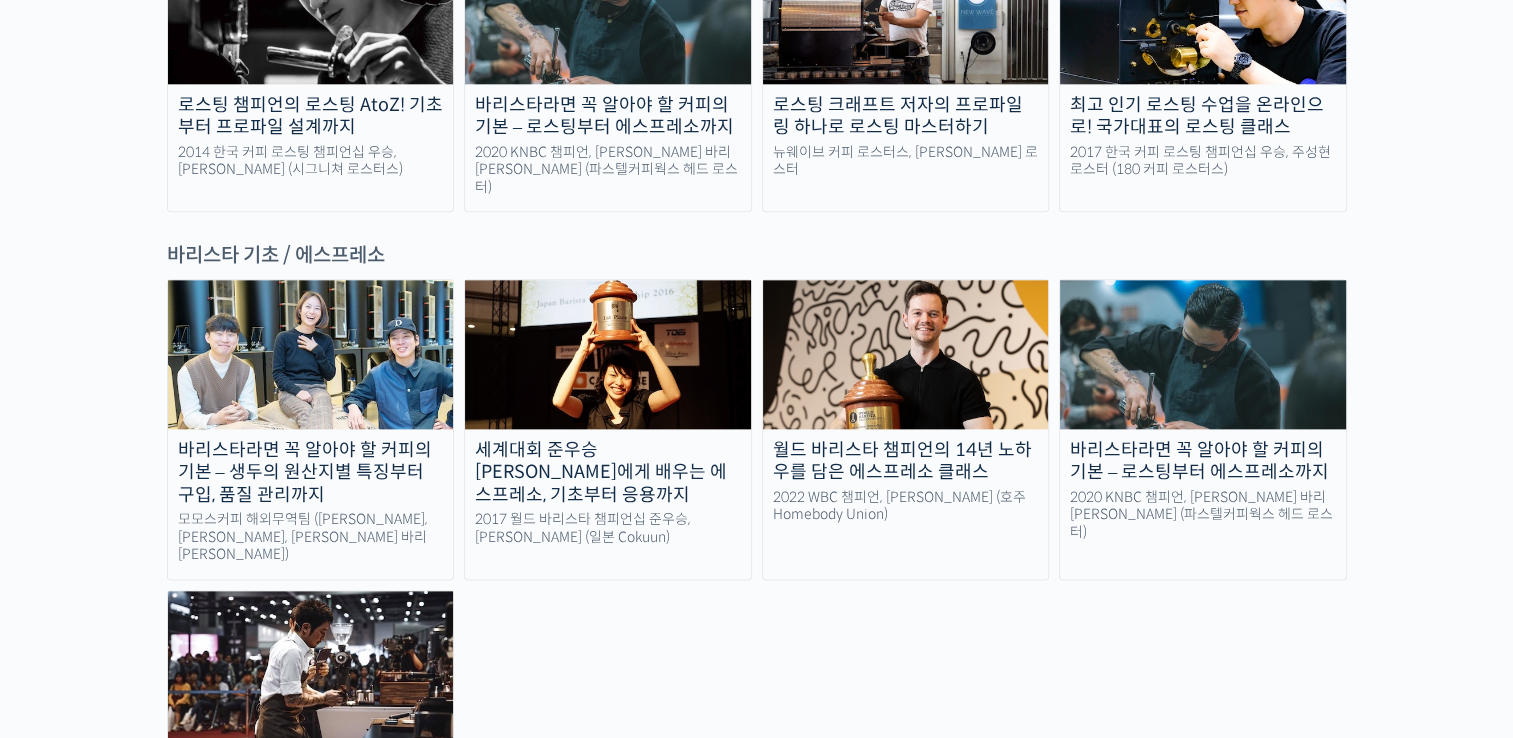 click on "바리스타라면 꼭 알아야 할 커피의 기본 – 생두의 원산지별 특징부터 구입, 품질 관리까지" at bounding box center (311, 473) 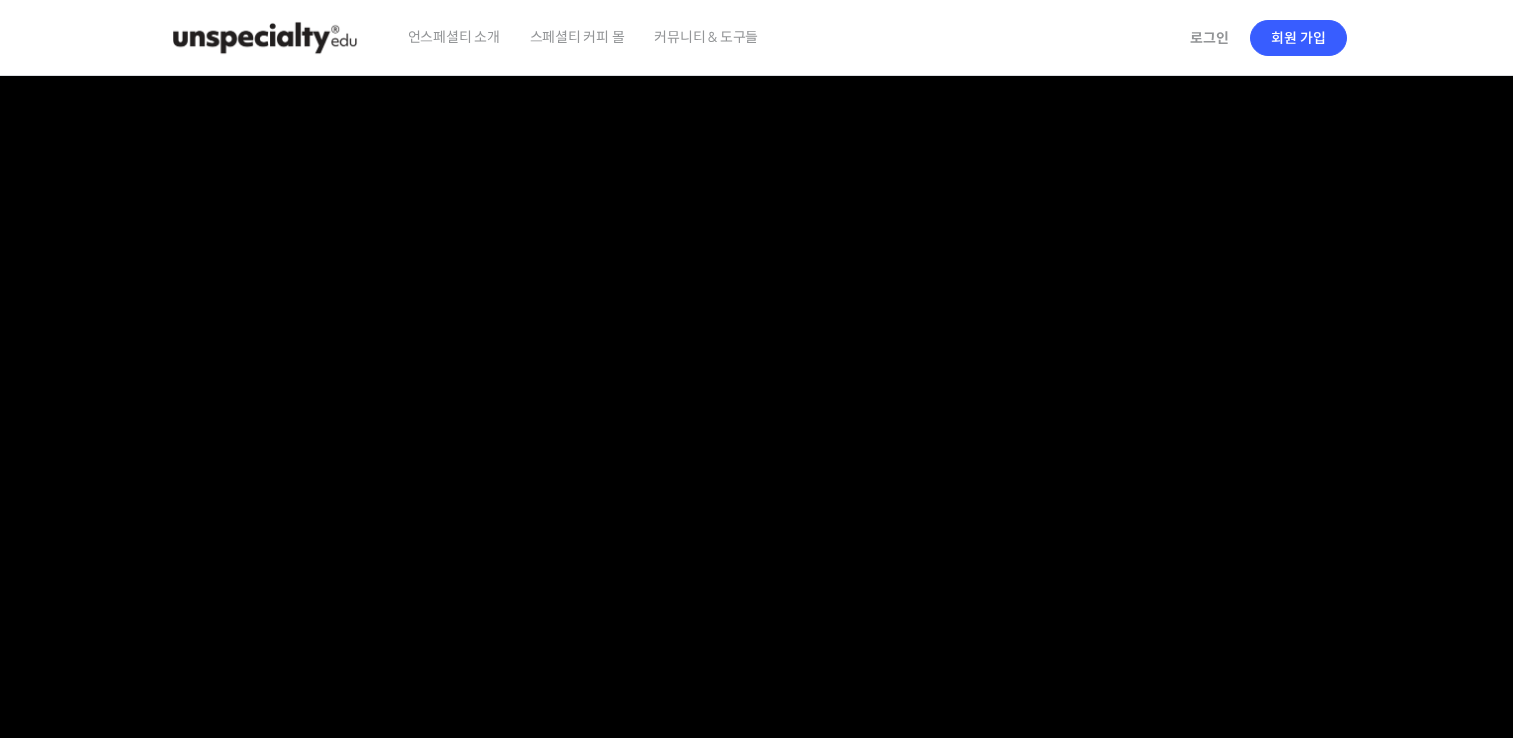 scroll, scrollTop: 600, scrollLeft: 0, axis: vertical 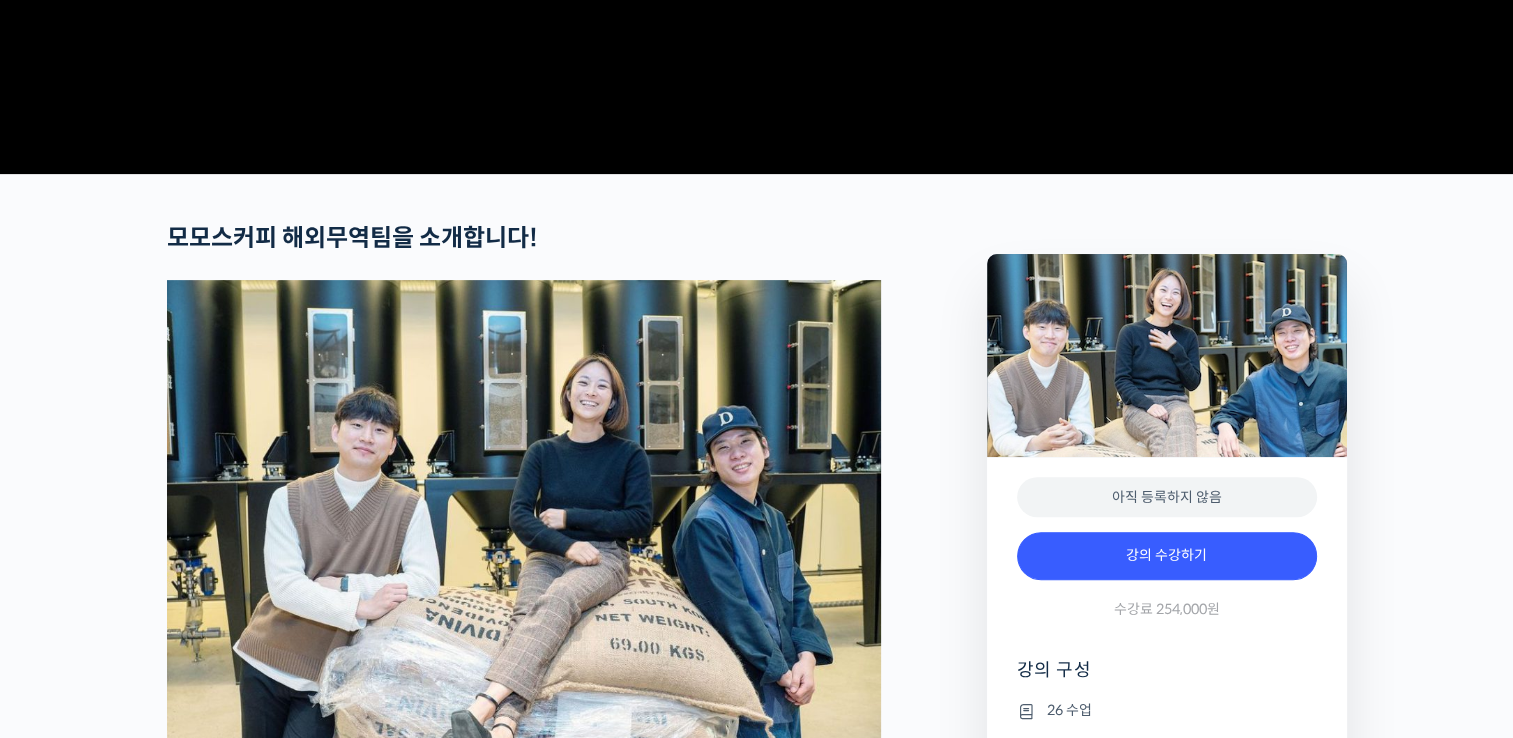 checkbox on "true" 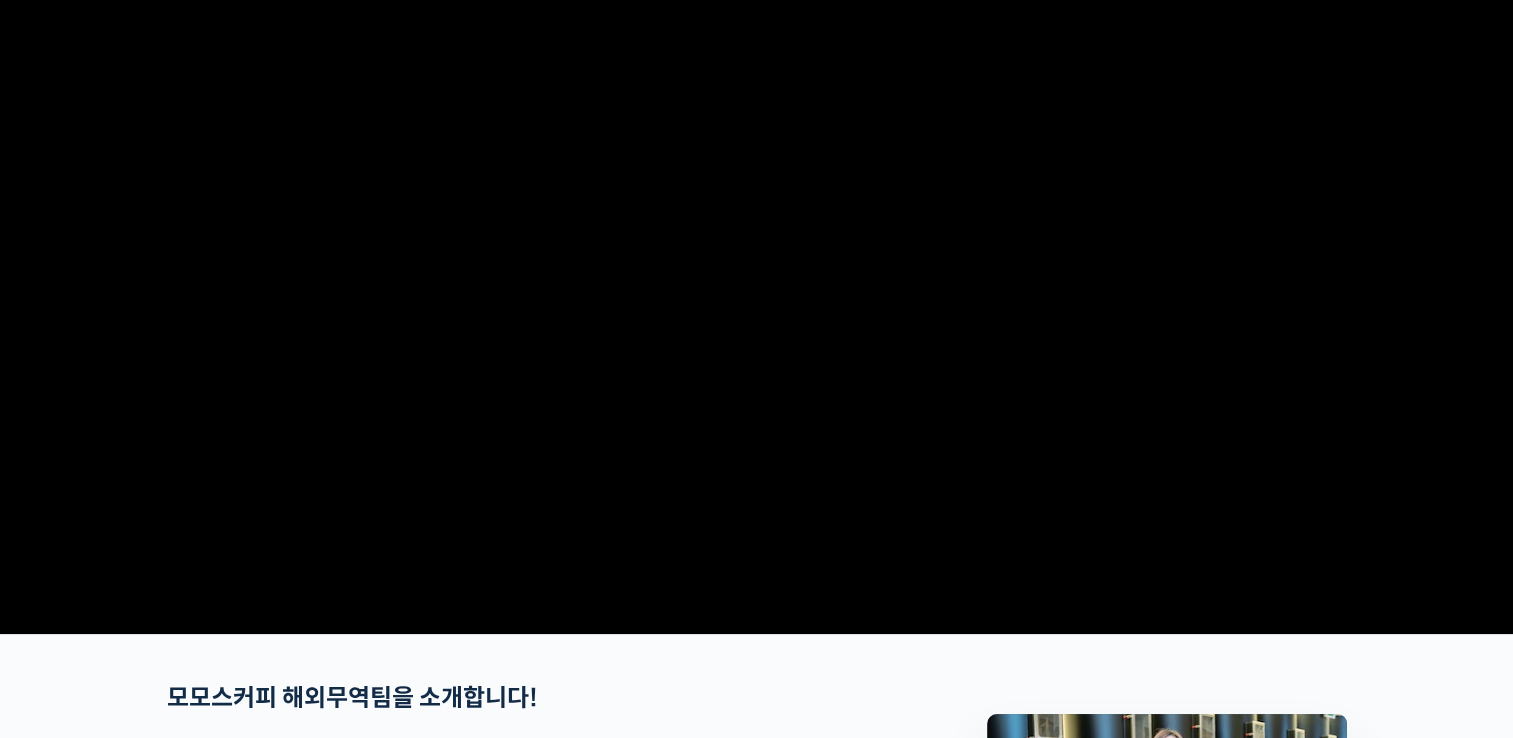 scroll, scrollTop: 0, scrollLeft: 0, axis: both 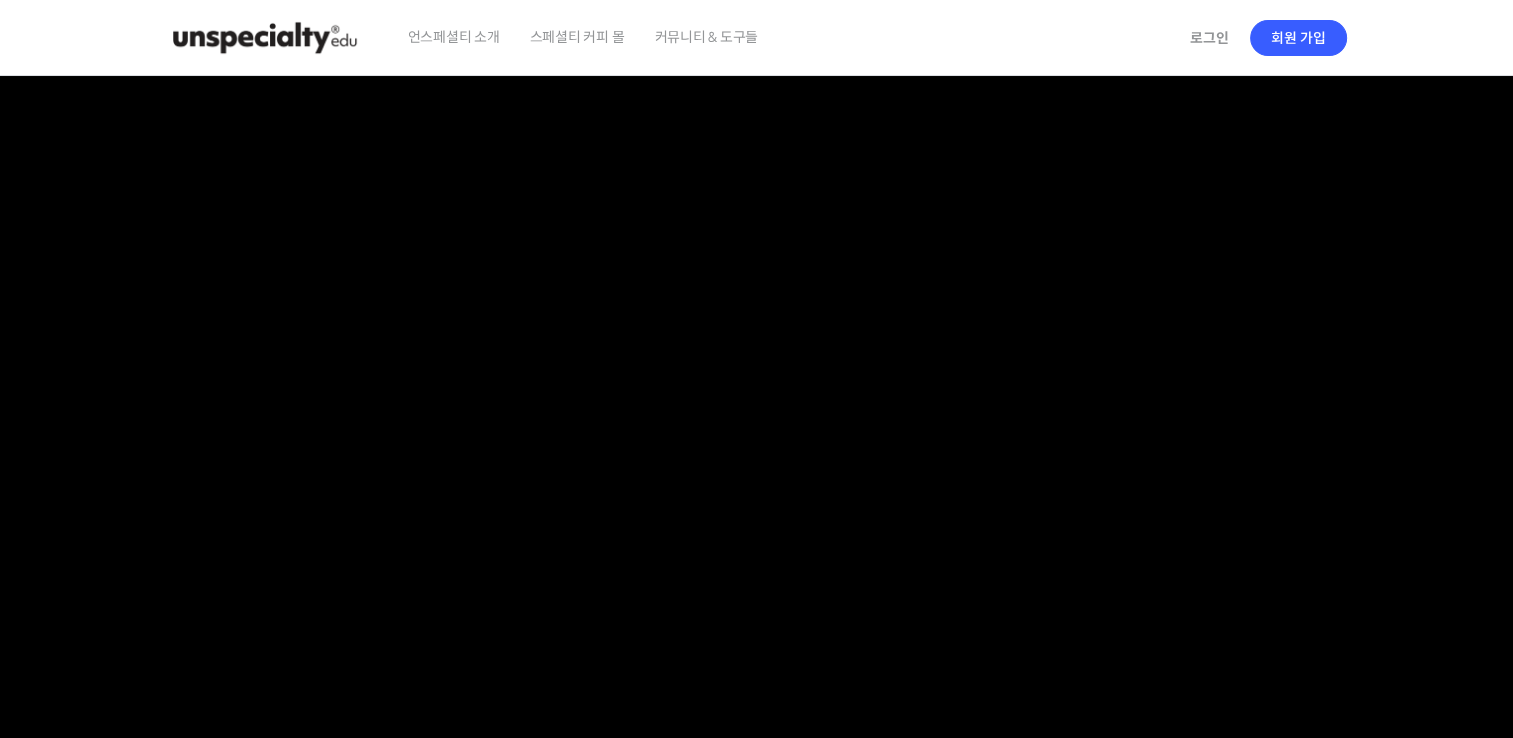 click at bounding box center (265, 38) 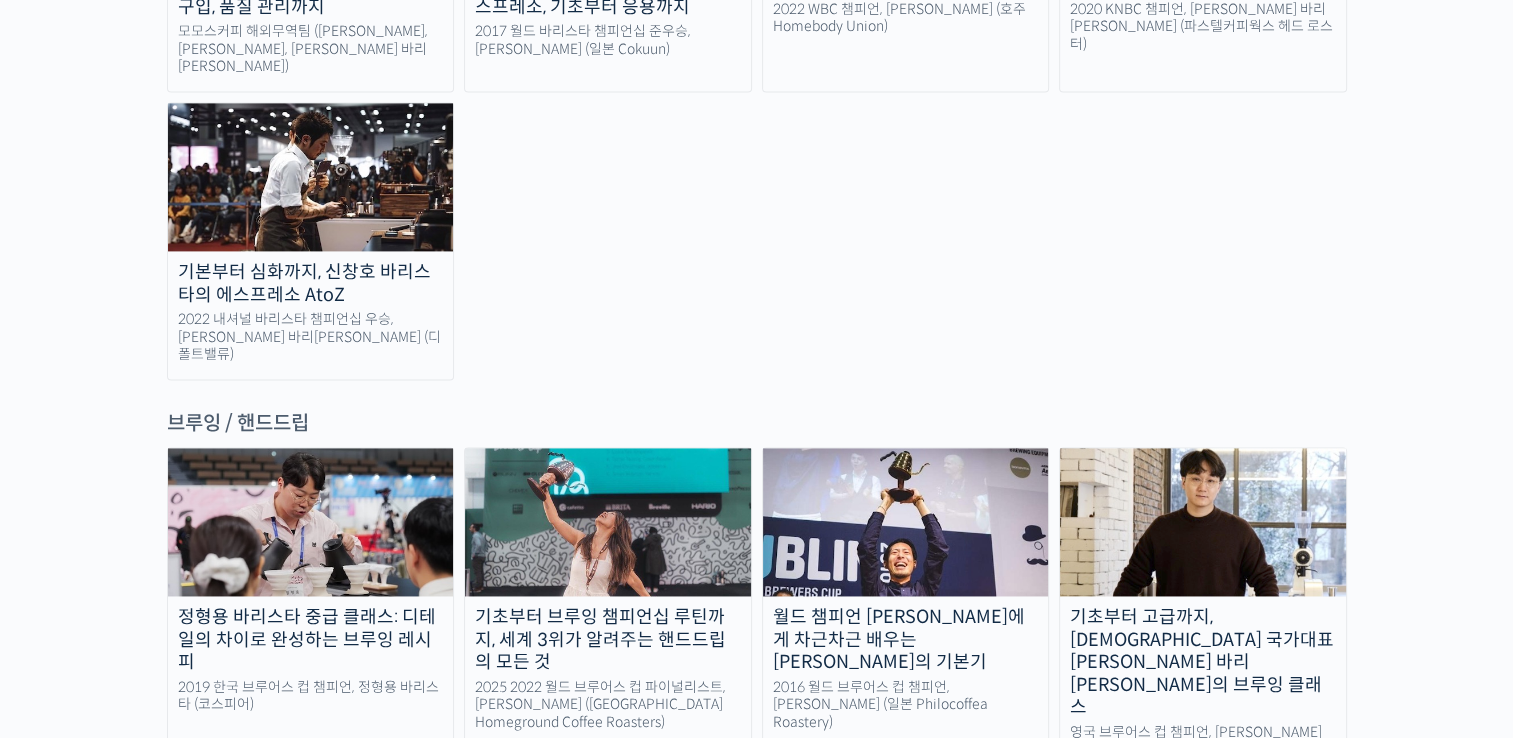 scroll, scrollTop: 2800, scrollLeft: 0, axis: vertical 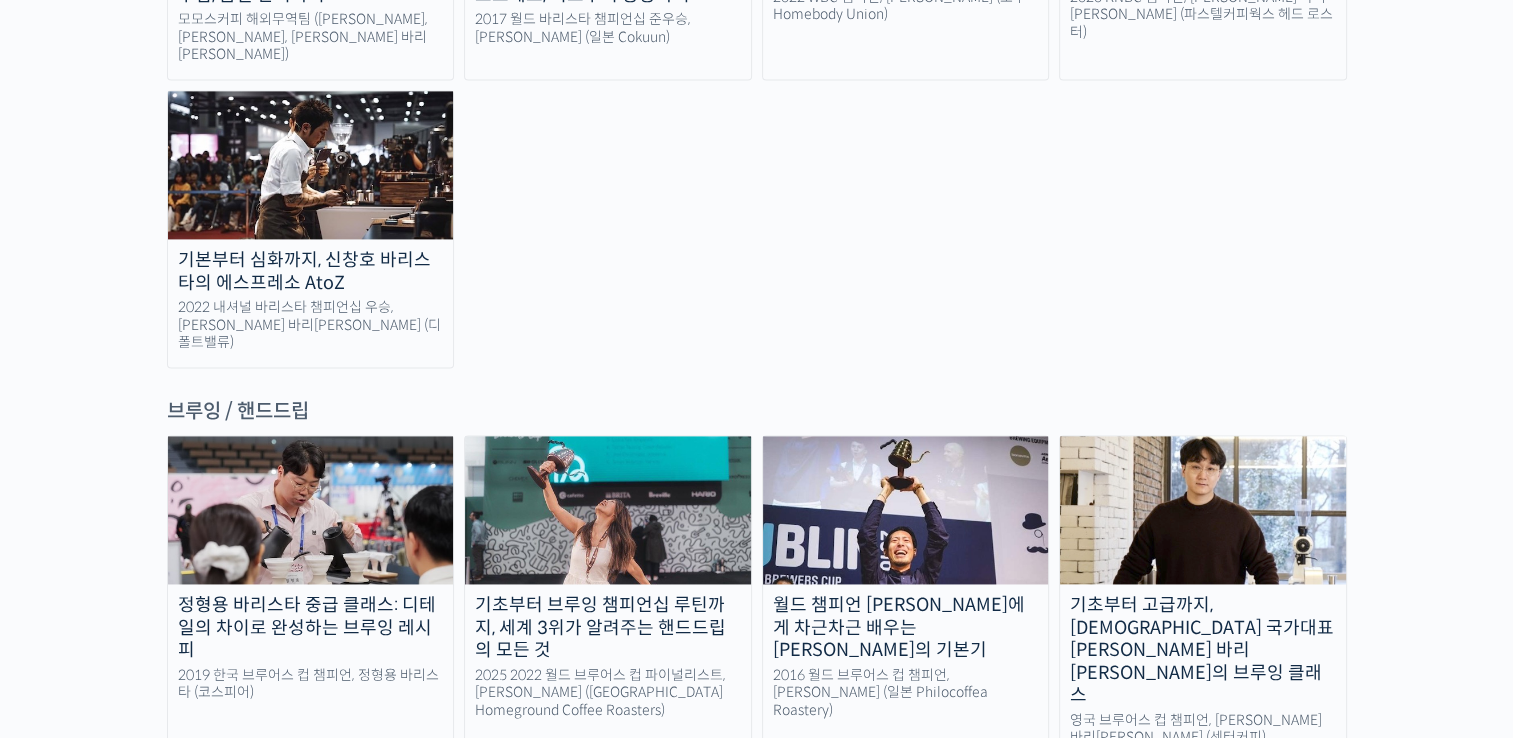 click on "영국 브루어스 컵 챔피언, 박상호 바리스타 (센터커피)" at bounding box center (1203, 729) 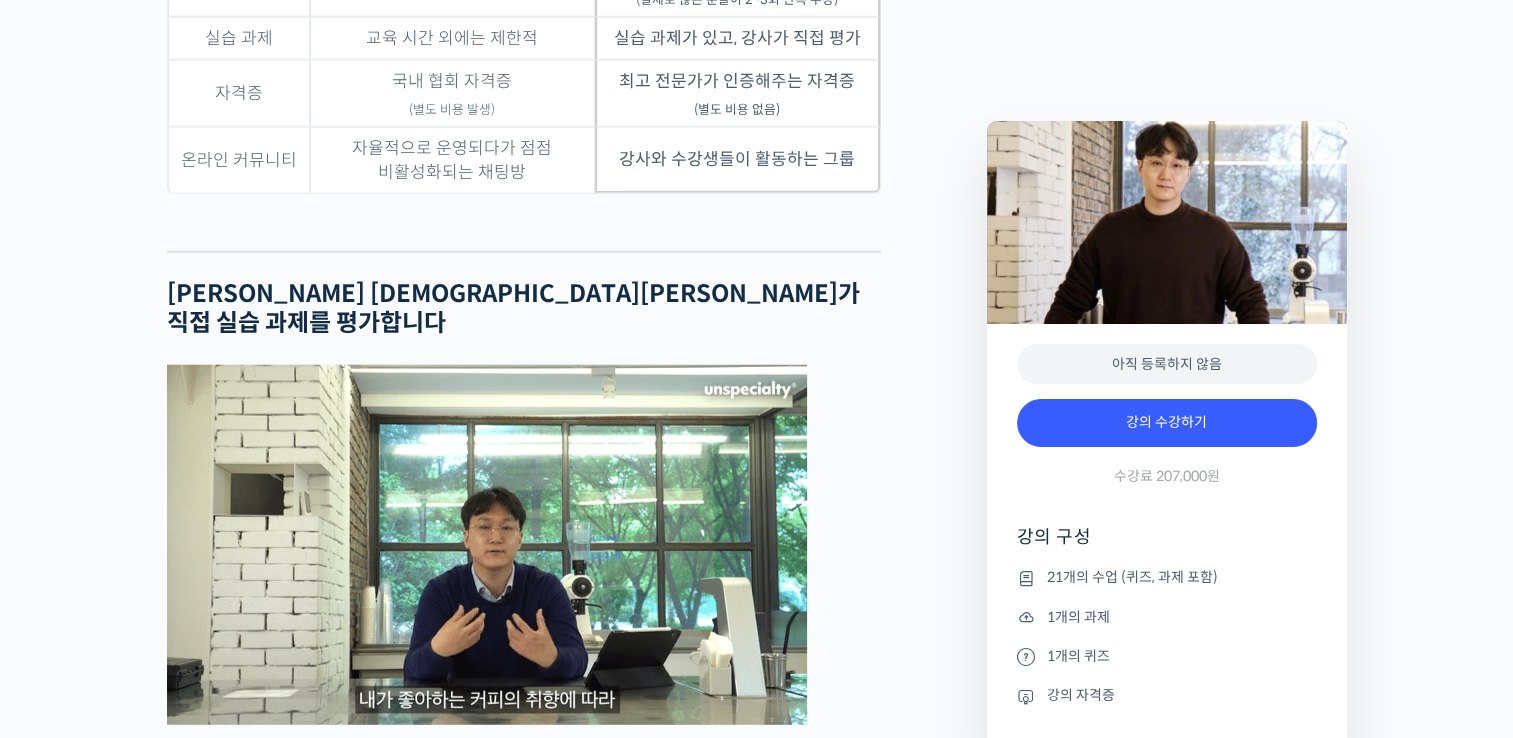 scroll, scrollTop: 5200, scrollLeft: 0, axis: vertical 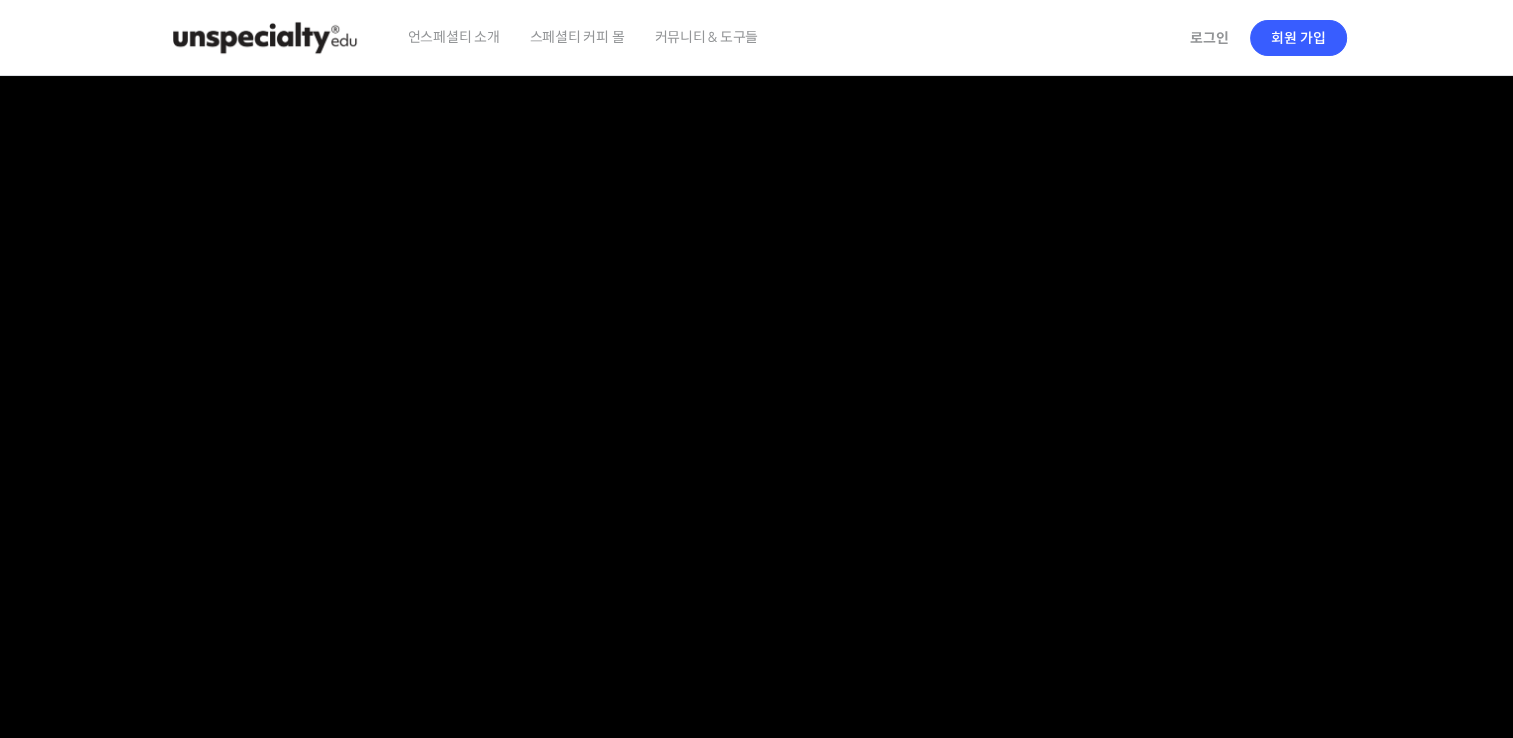 click at bounding box center [265, 38] 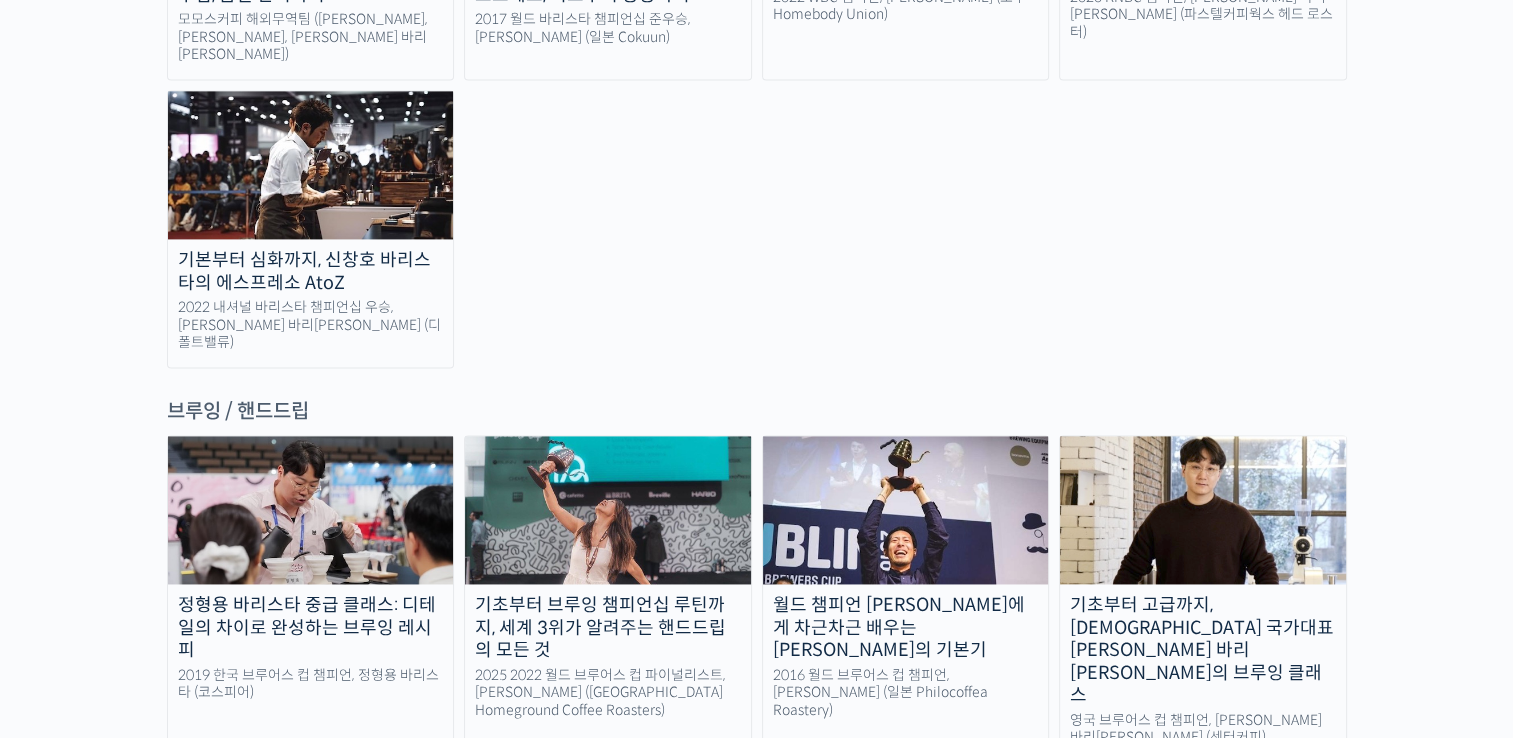 scroll, scrollTop: 2900, scrollLeft: 0, axis: vertical 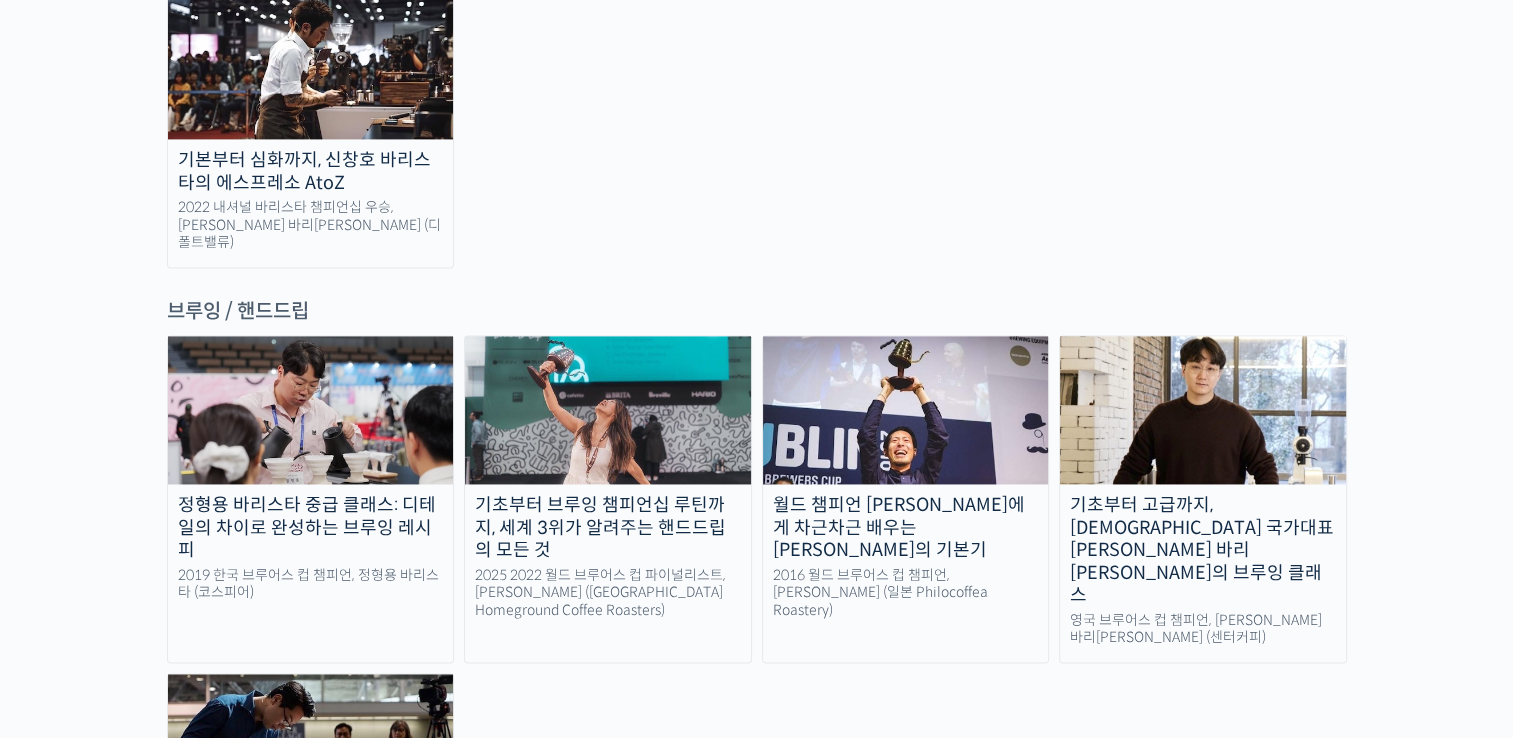 click on "정형용 바리스타 중급 클래스: 디테일의 차이로 완성하는 브루잉 레시피" at bounding box center (311, 528) 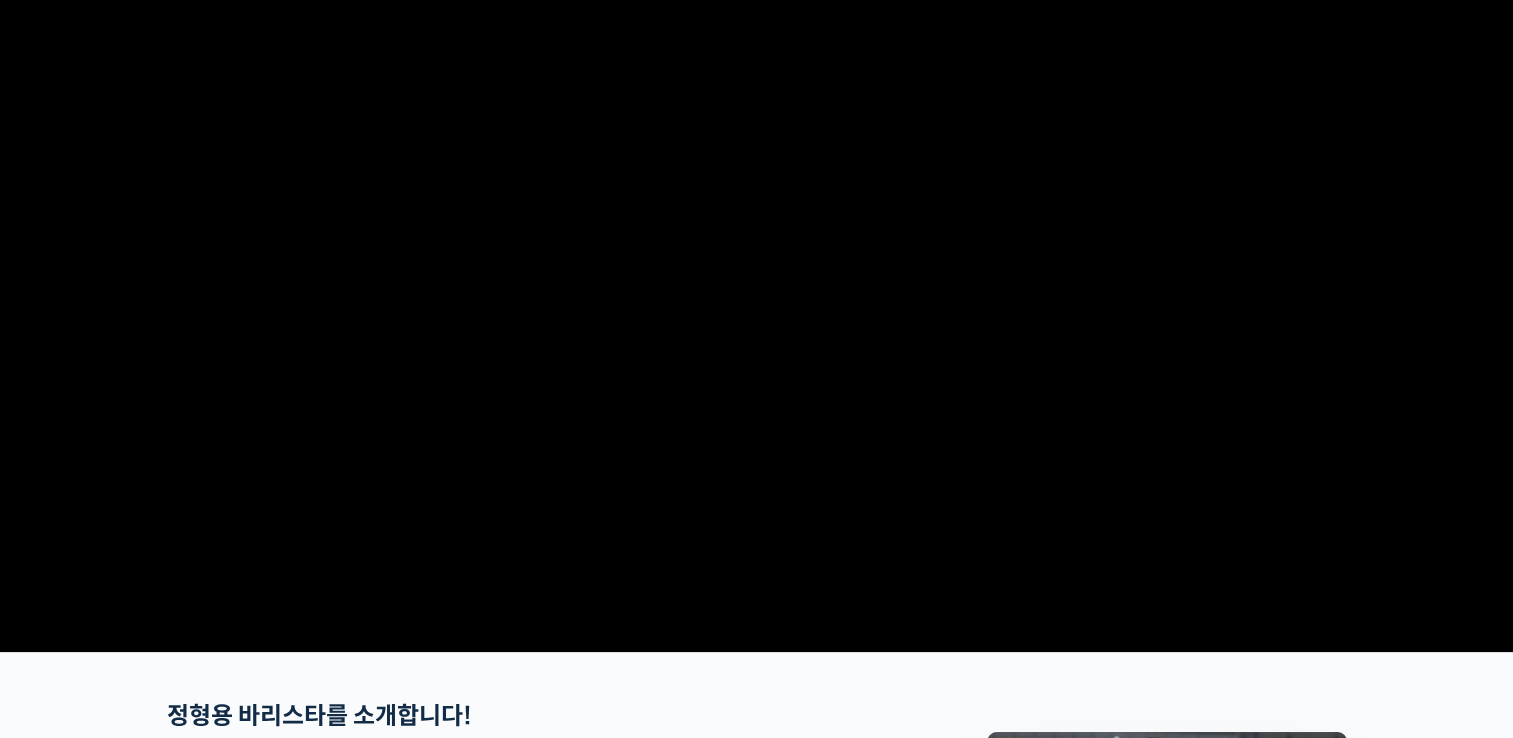 scroll, scrollTop: 0, scrollLeft: 0, axis: both 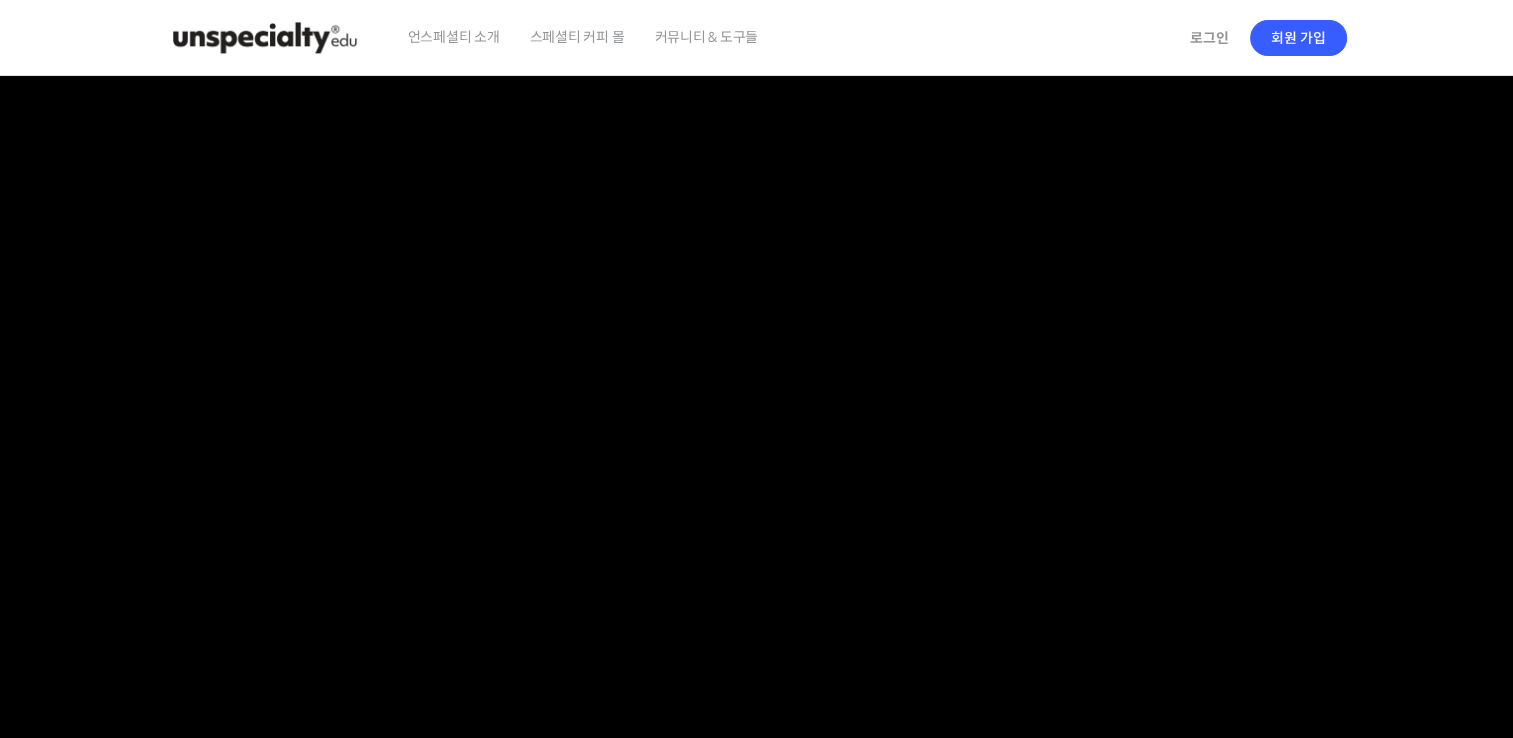 click at bounding box center (265, 38) 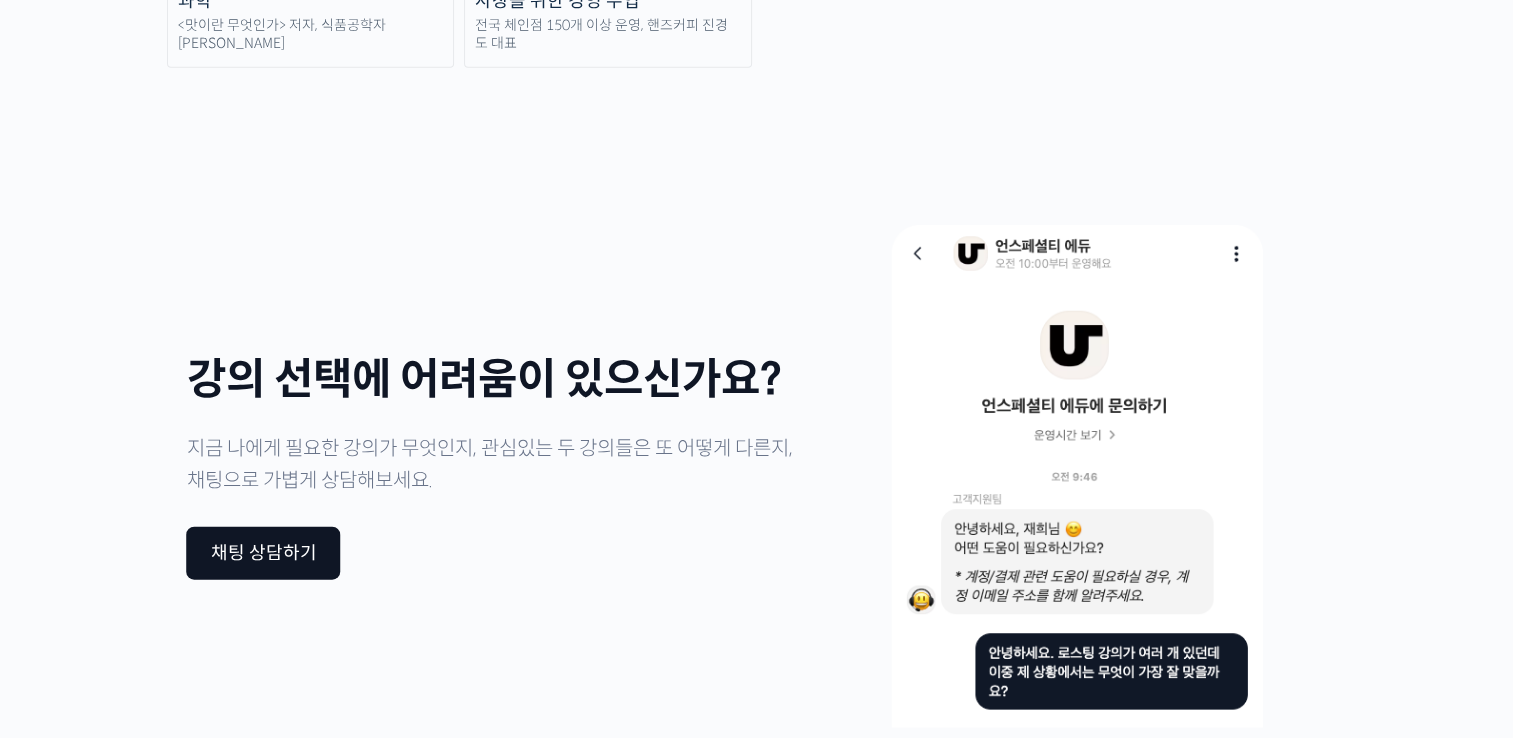 scroll, scrollTop: 4700, scrollLeft: 0, axis: vertical 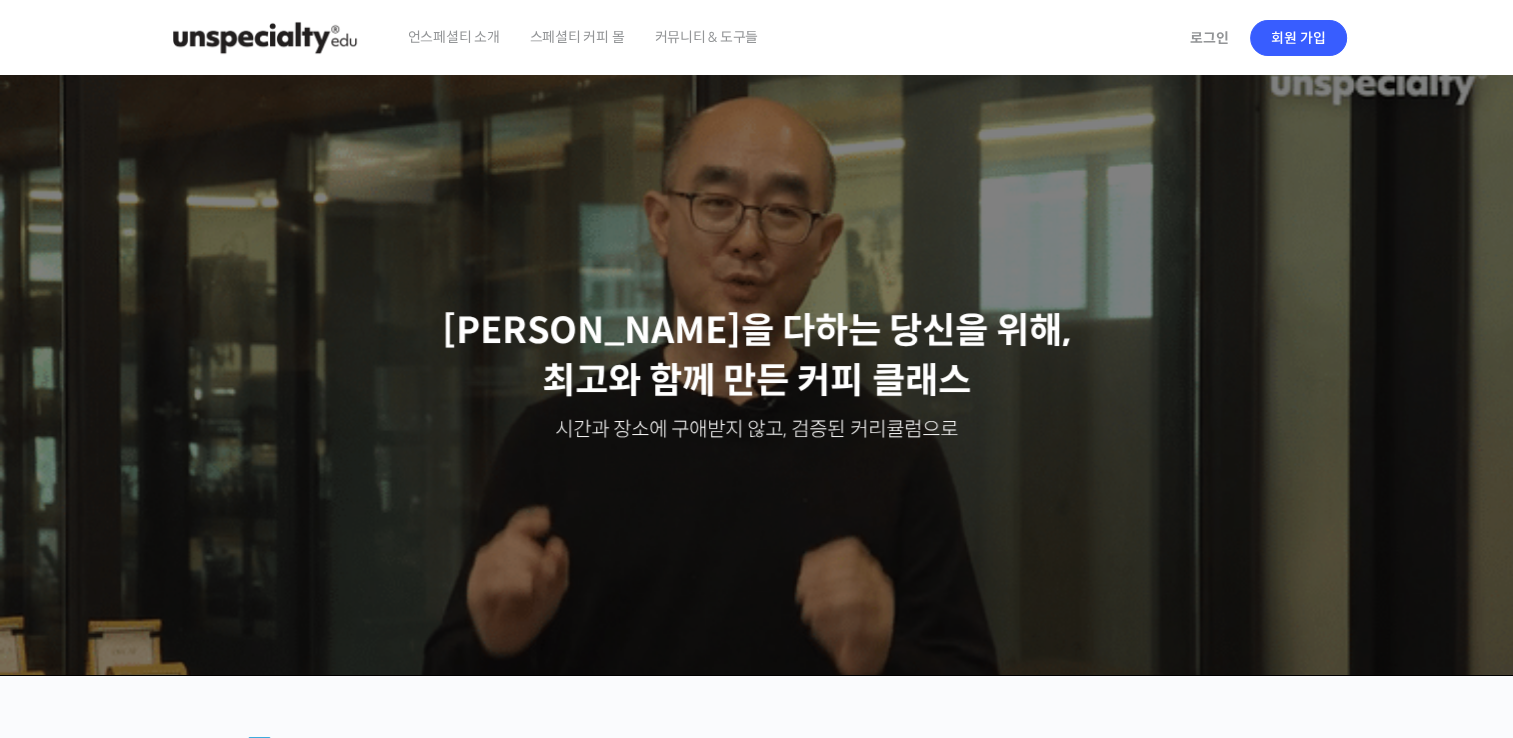 click at bounding box center (265, 38) 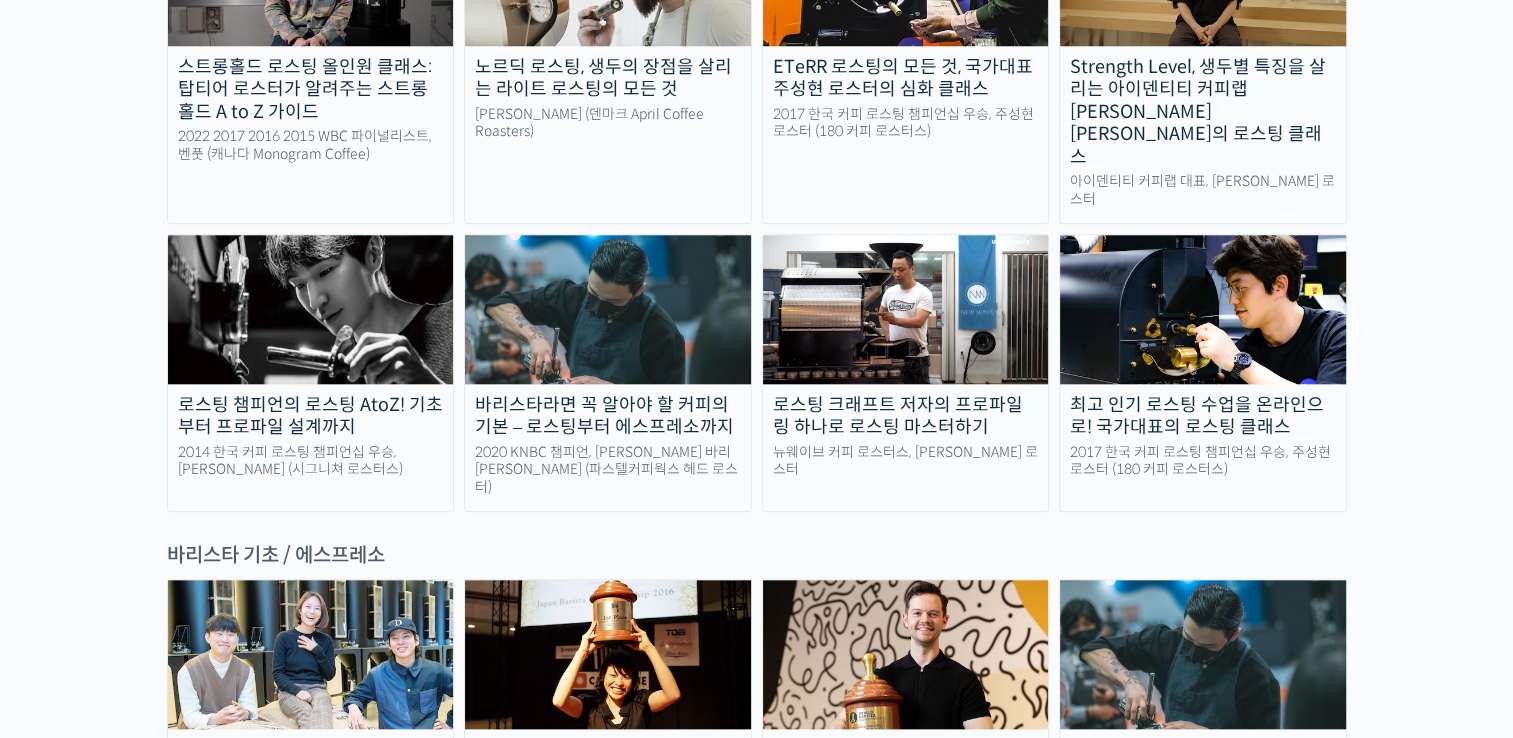 scroll, scrollTop: 2100, scrollLeft: 0, axis: vertical 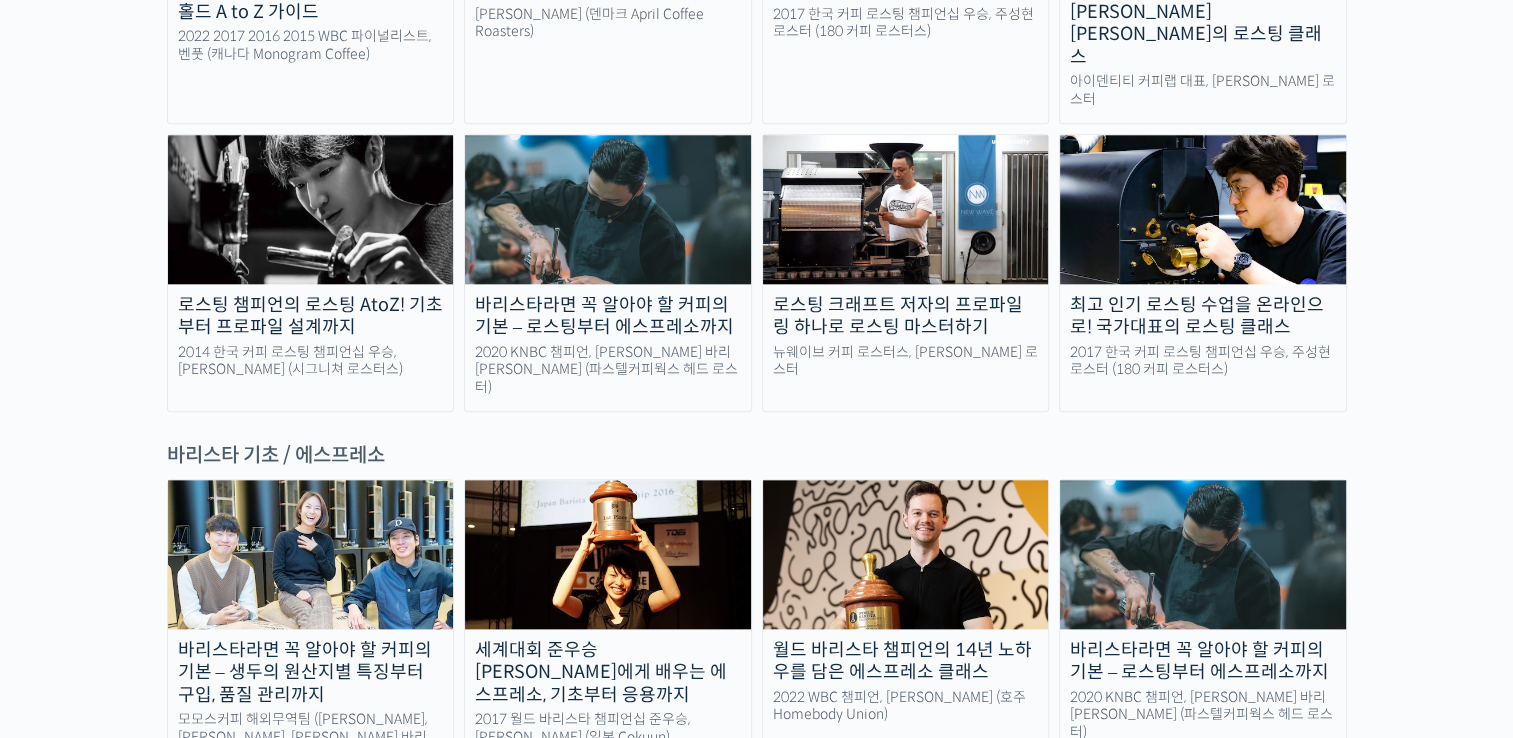 click on "월드 바리스타 챔피언의 14년 노하우를 담은 에스프레소 클래스" at bounding box center (906, 661) 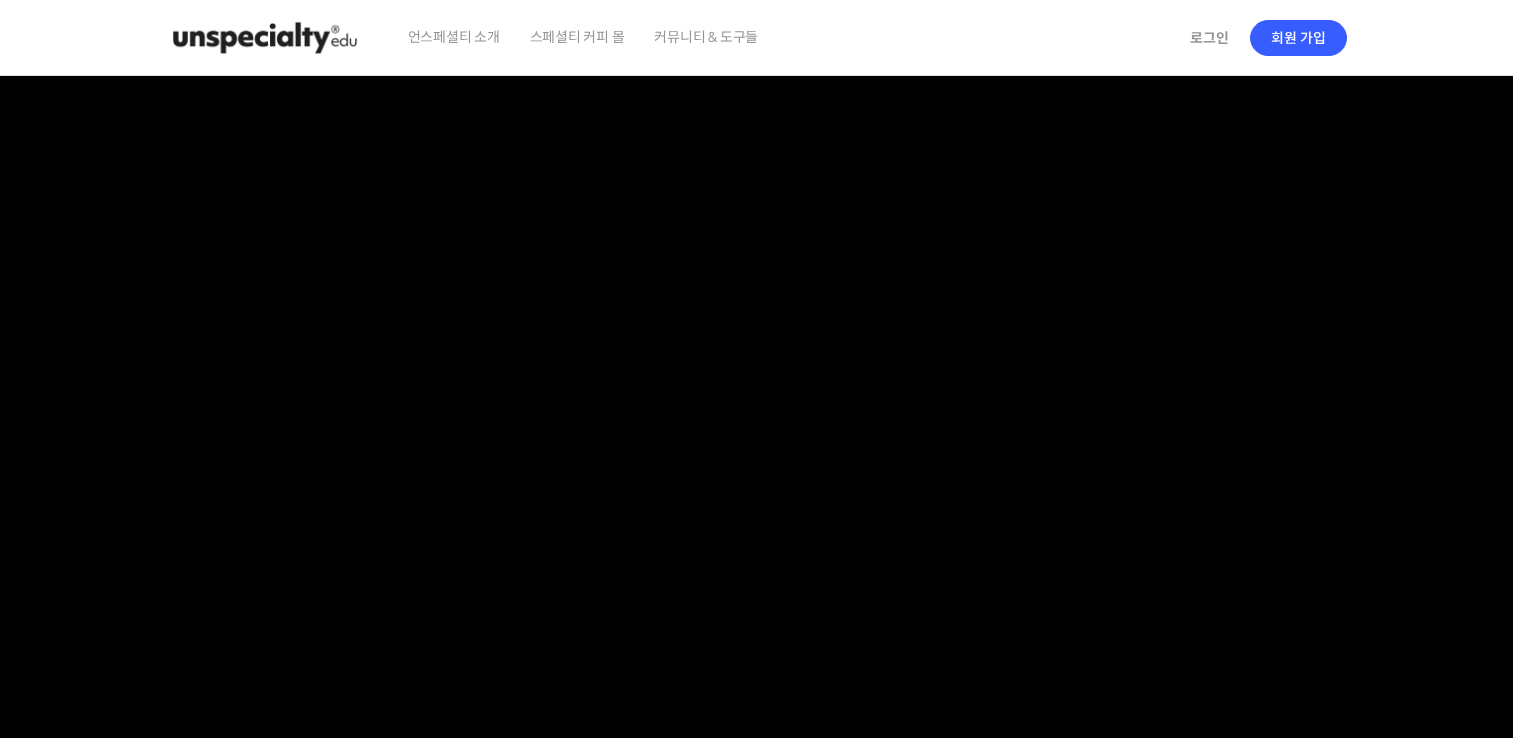 scroll, scrollTop: 0, scrollLeft: 0, axis: both 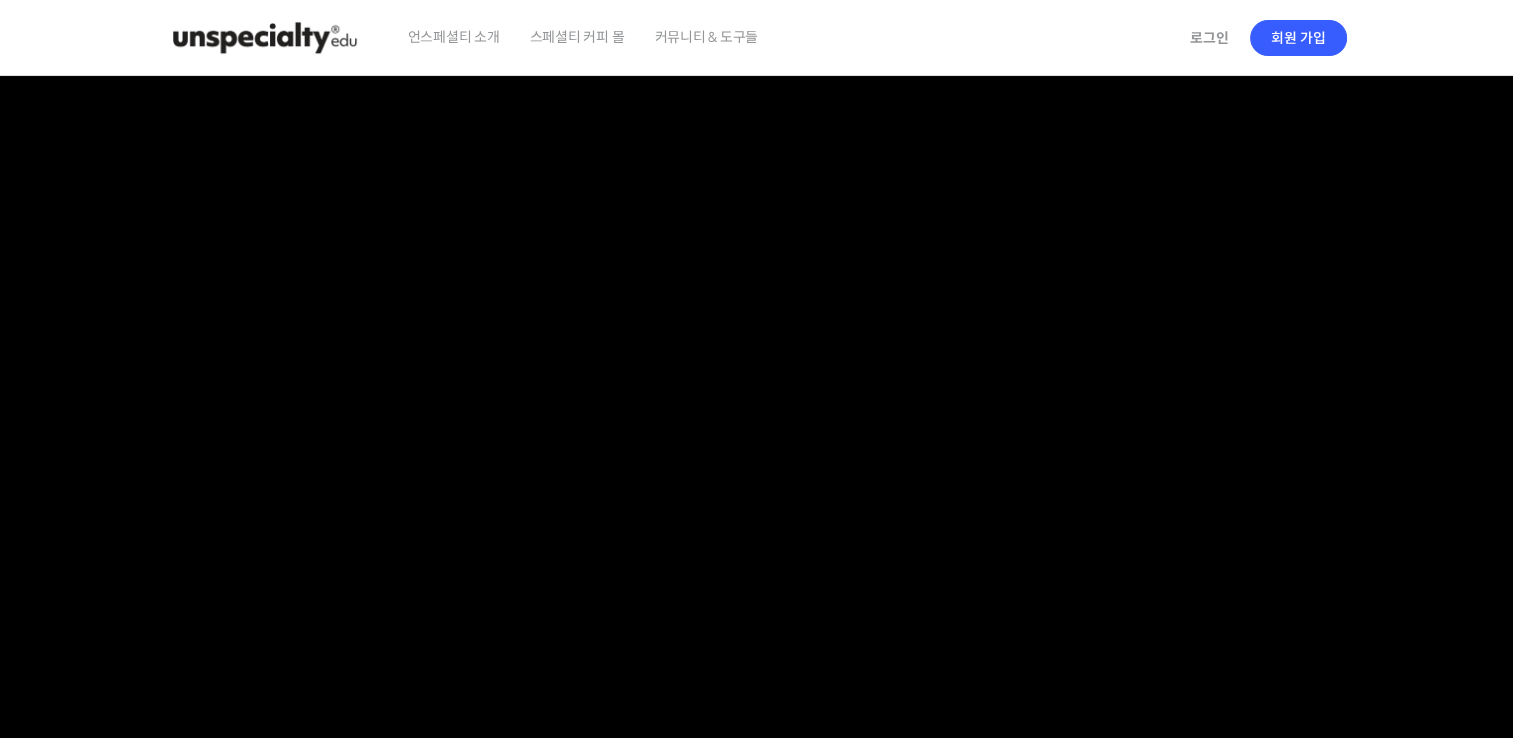 checkbox on "true" 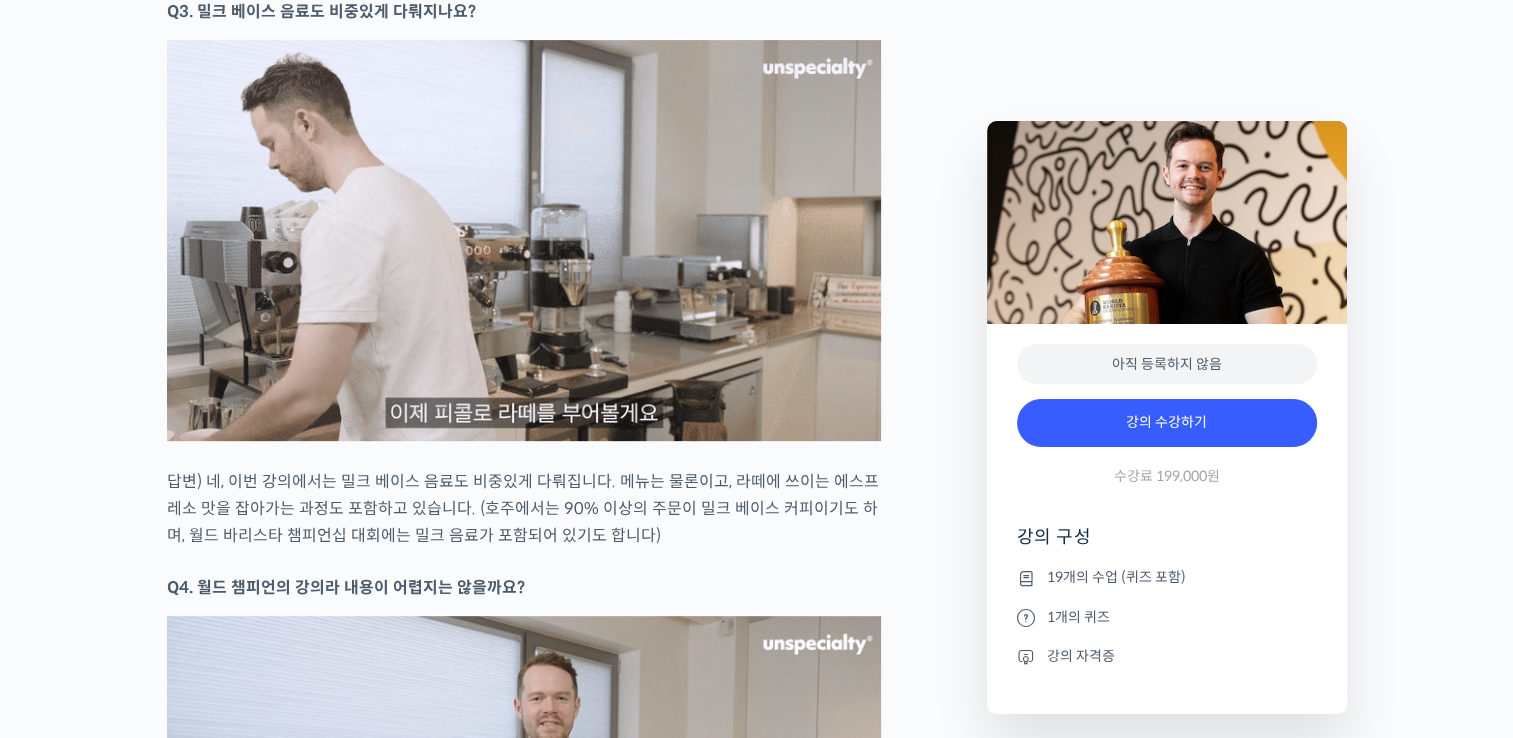 scroll, scrollTop: 8300, scrollLeft: 0, axis: vertical 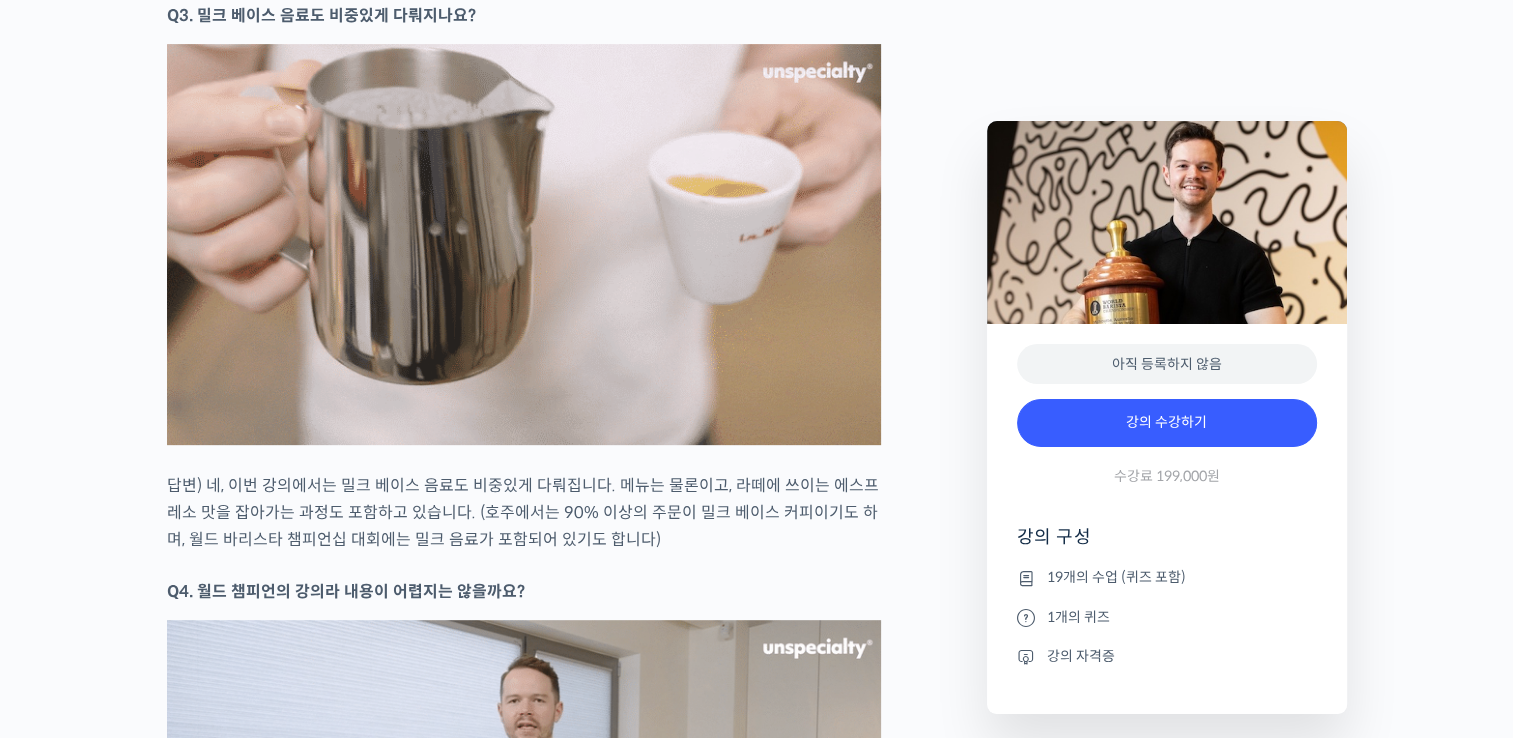 click on "월드 바리스타 챔피언의 14년 노하우를 담은 에스프레소 클래스
강의 상세 내용 확인하기
바리스타 앤서니 더글라스를 소개합니다!
2022 월드 바리스타 챔피언십(World Barista Championship) 우승 🏆 2022 Australian Barista Championship 우승 🏆 2020 Australian Barista Championship 2위 🥈 2019 Australian Barista Championship 3위 🥉 2018 Australian Barista Championship 2위 🥈
월드 바리스타 챔피언이 알려드립니다
YouTube “안스타” 채널 출연 영상
맛보기 수업을 확인해보세요
맛보기 수업 “3-2강. 추출 농도와 수율”
월드 챔피언이 되기까지 14년의 노하우를 담았습니다
.
." at bounding box center (756, -2034) 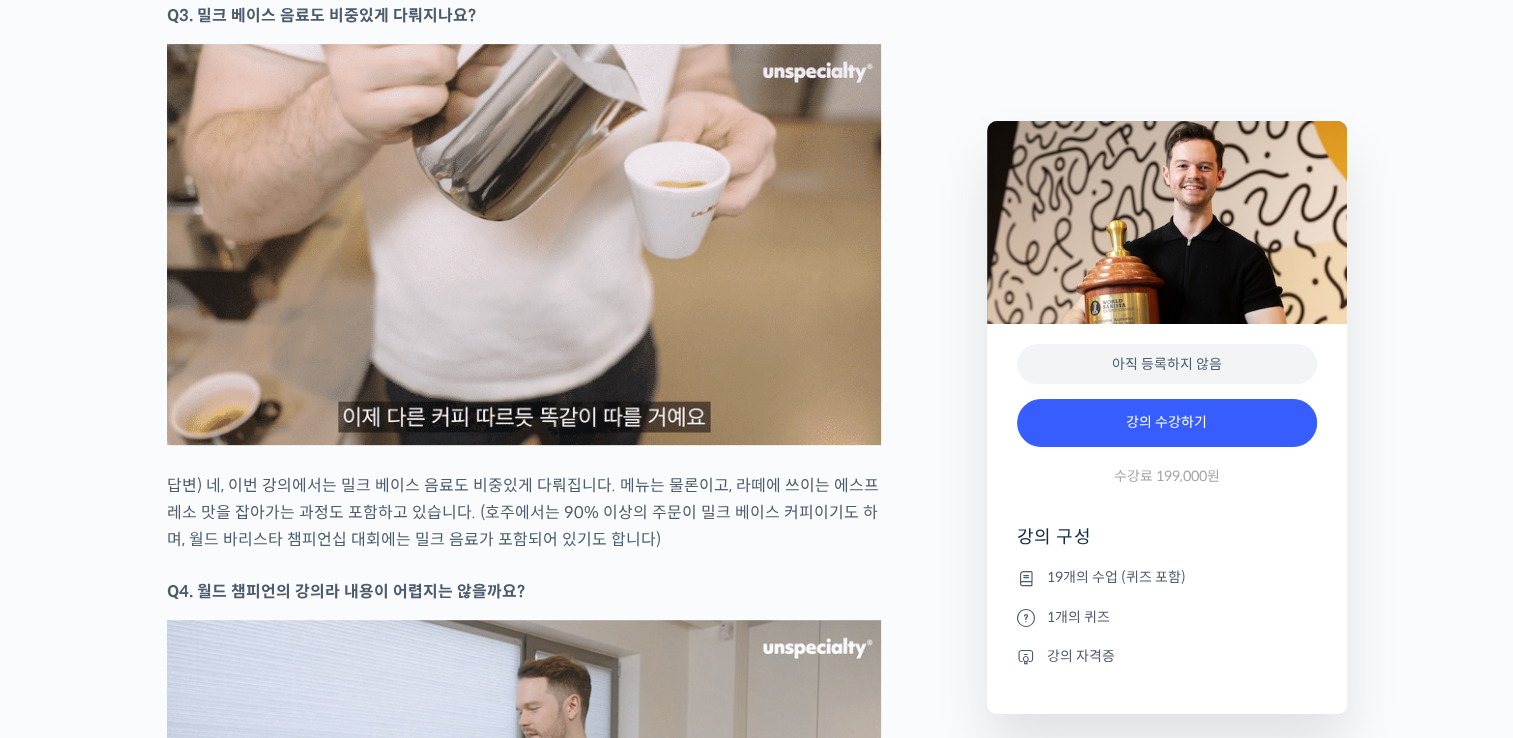 click on "월드 바리스타 챔피언의 14년 노하우를 담은 에스프레소 클래스
강의 상세 내용 확인하기
바리스타 앤서니 더글라스를 소개합니다!
2022 월드 바리스타 챔피언십(World Barista Championship) 우승 🏆 2022 Australian Barista Championship 우승 🏆 2020 Australian Barista Championship 2위 🥈 2019 Australian Barista Championship 3위 🥉 2018 Australian Barista Championship 2위 🥈
월드 바리스타 챔피언이 알려드립니다
YouTube “안스타” 채널 출연 영상
맛보기 수업을 확인해보세요
맛보기 수업 “3-2강. 추출 농도와 수율”
월드 챔피언이 되기까지 14년의 노하우를 담았습니다
.
." at bounding box center (756, -2034) 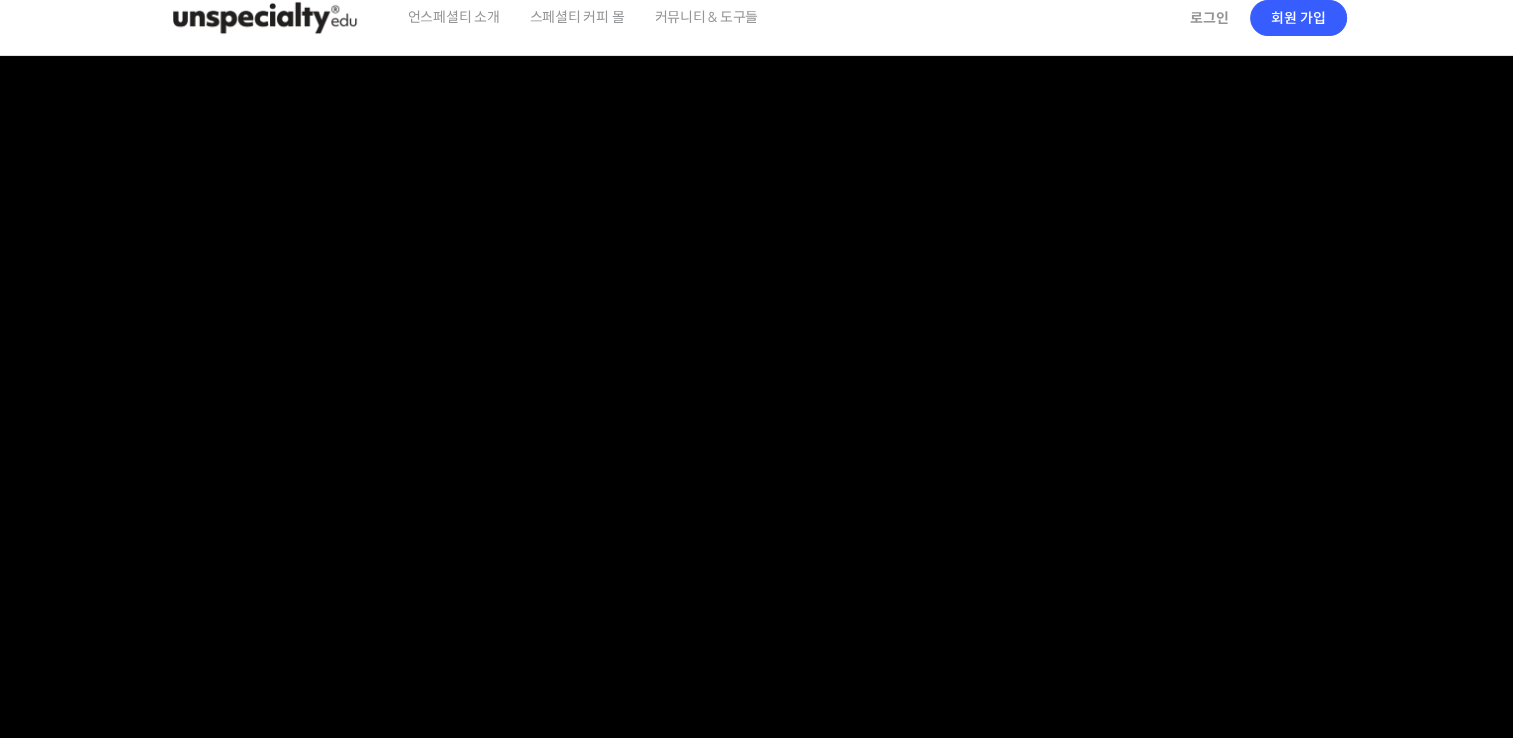 scroll, scrollTop: 0, scrollLeft: 0, axis: both 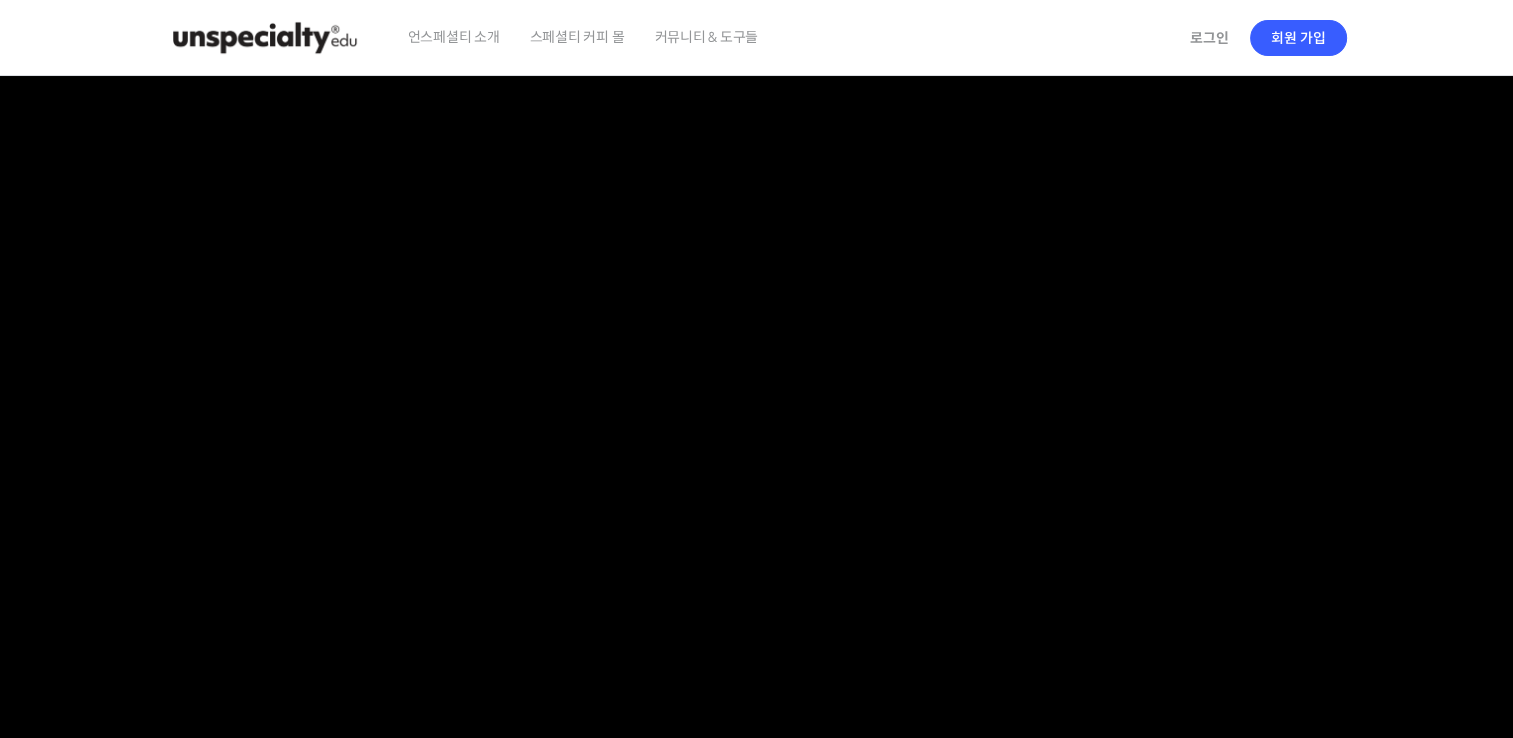 click at bounding box center [265, 38] 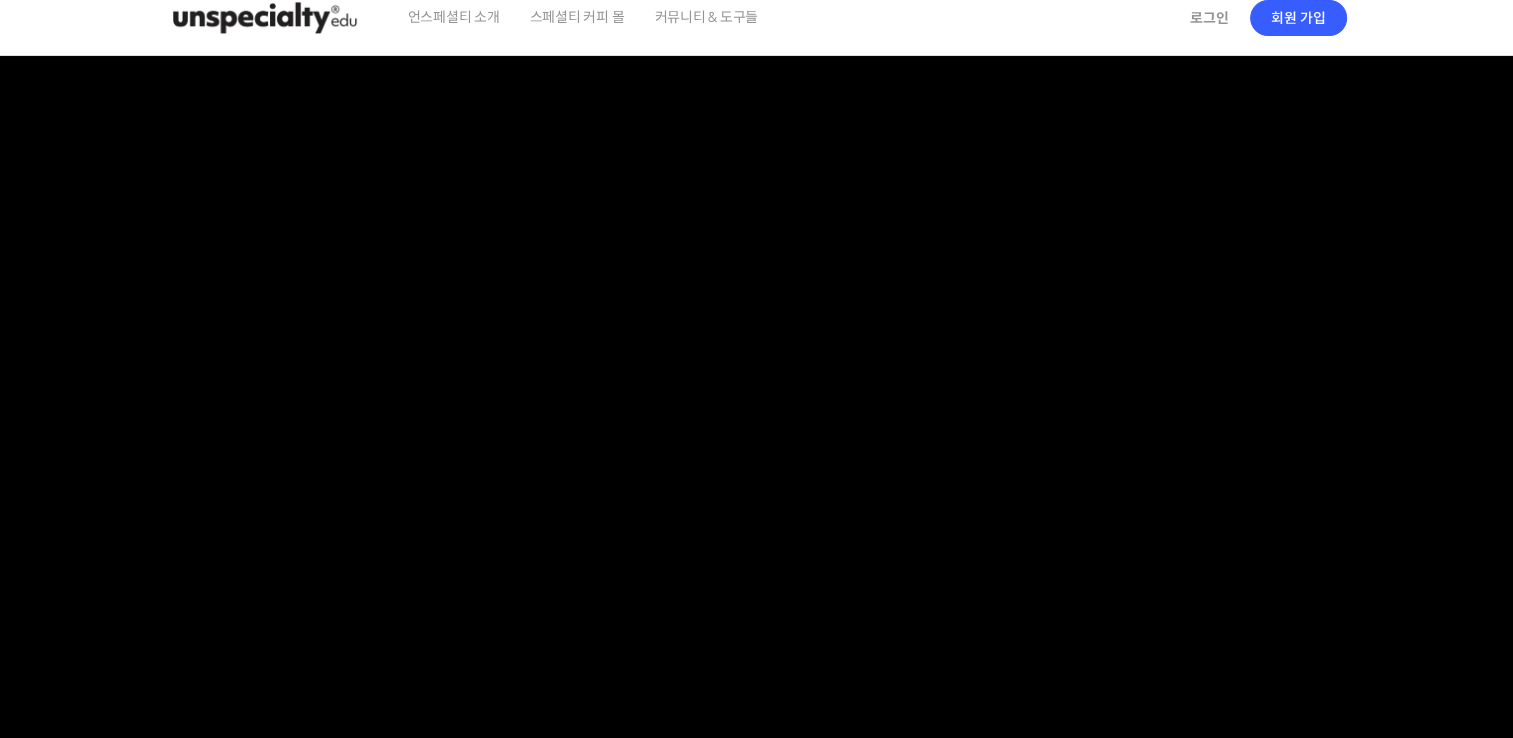 scroll, scrollTop: 0, scrollLeft: 0, axis: both 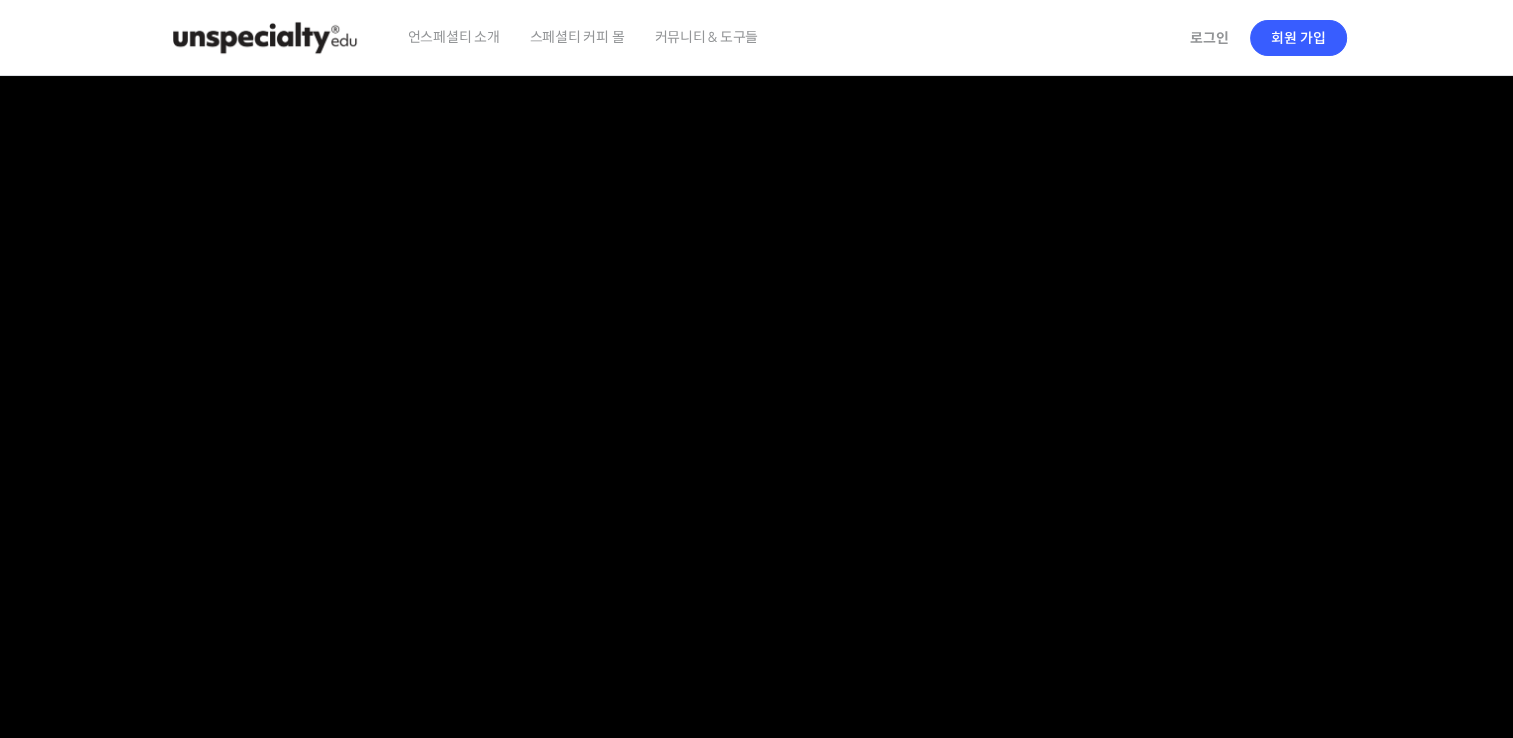 click on "언스페셜티 소개
스페셜티 커피 몰
커뮤니티 & 도구들" at bounding box center (785, 38) 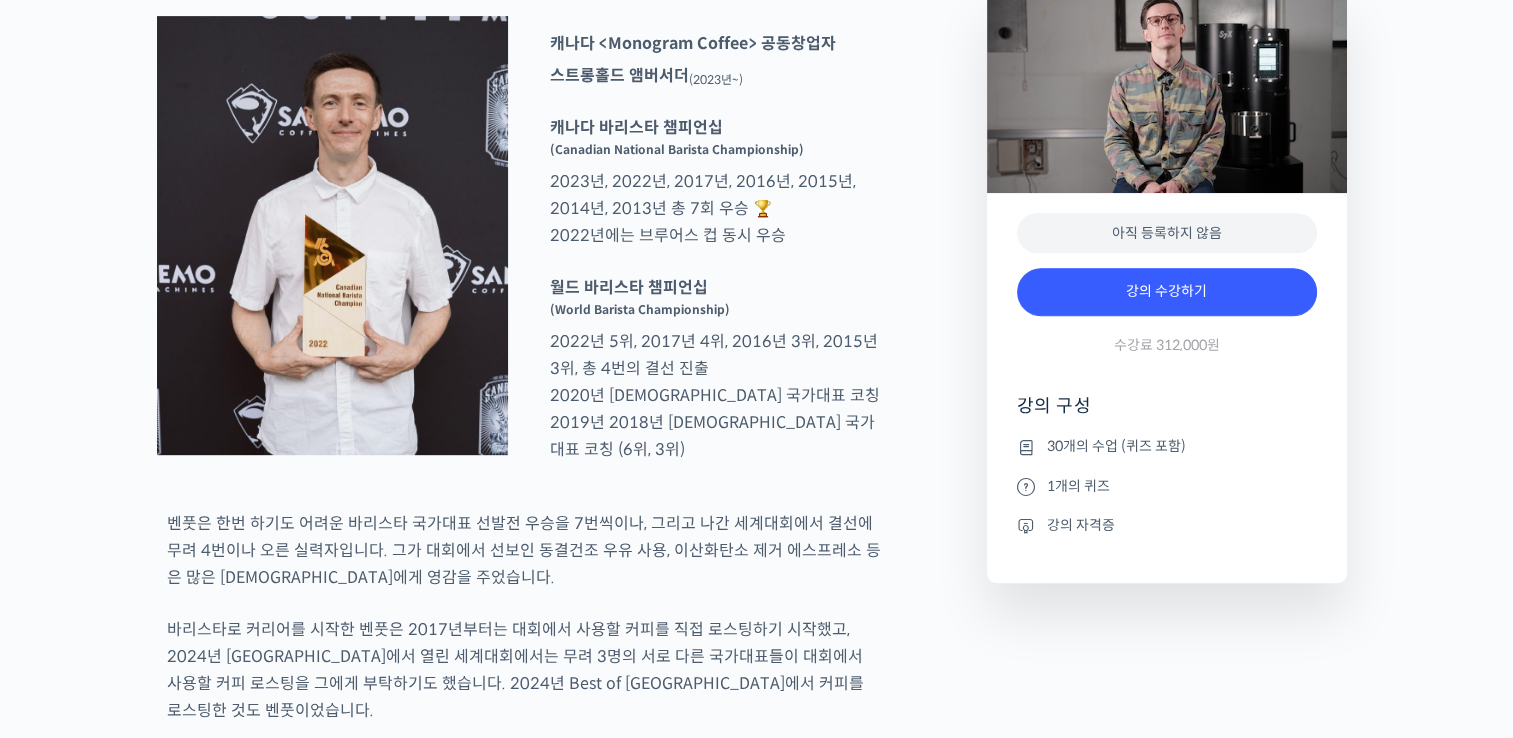 scroll, scrollTop: 700, scrollLeft: 0, axis: vertical 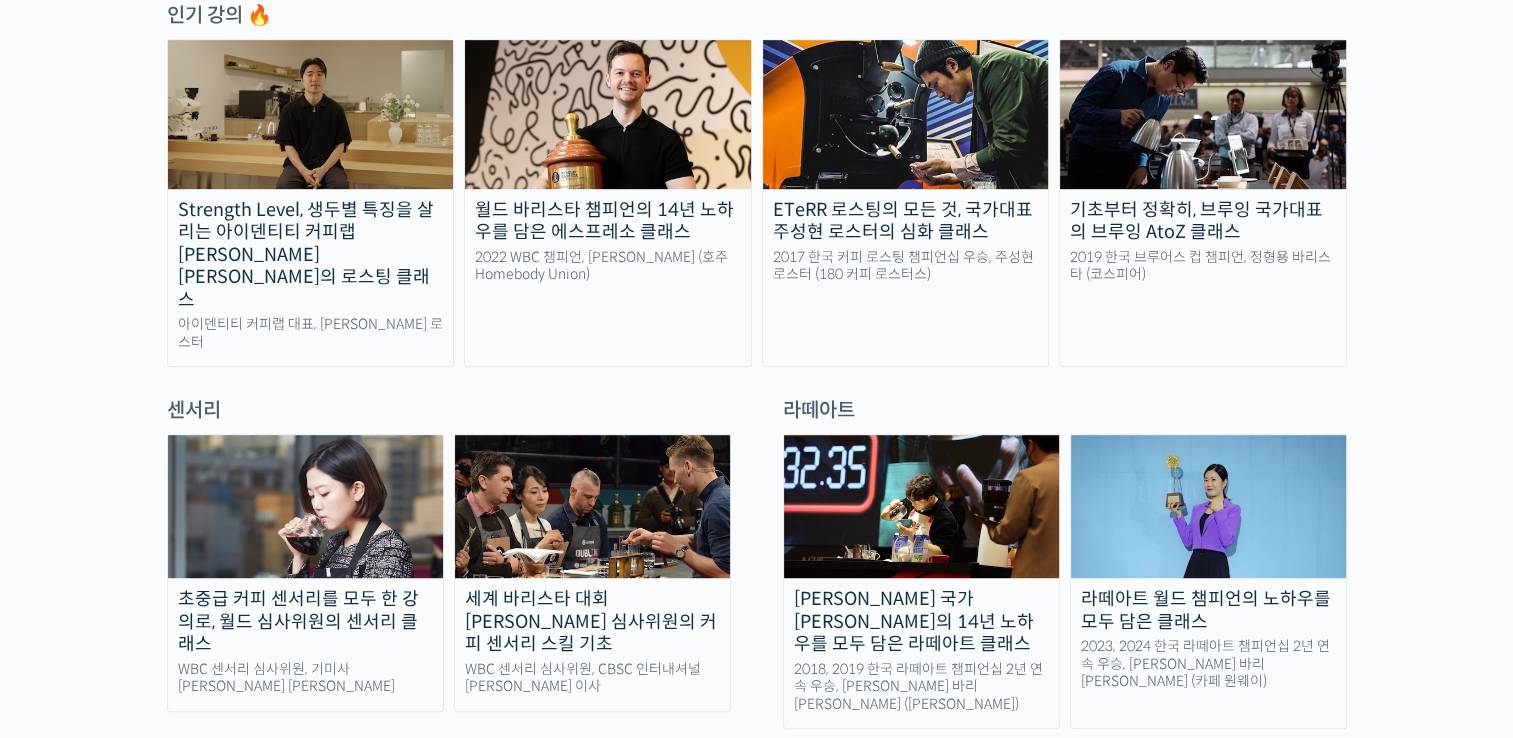 click on "ETeRR 로스팅의 모든 것, 국가대표 주성현 로스터의 심화 클래스" at bounding box center (906, 221) 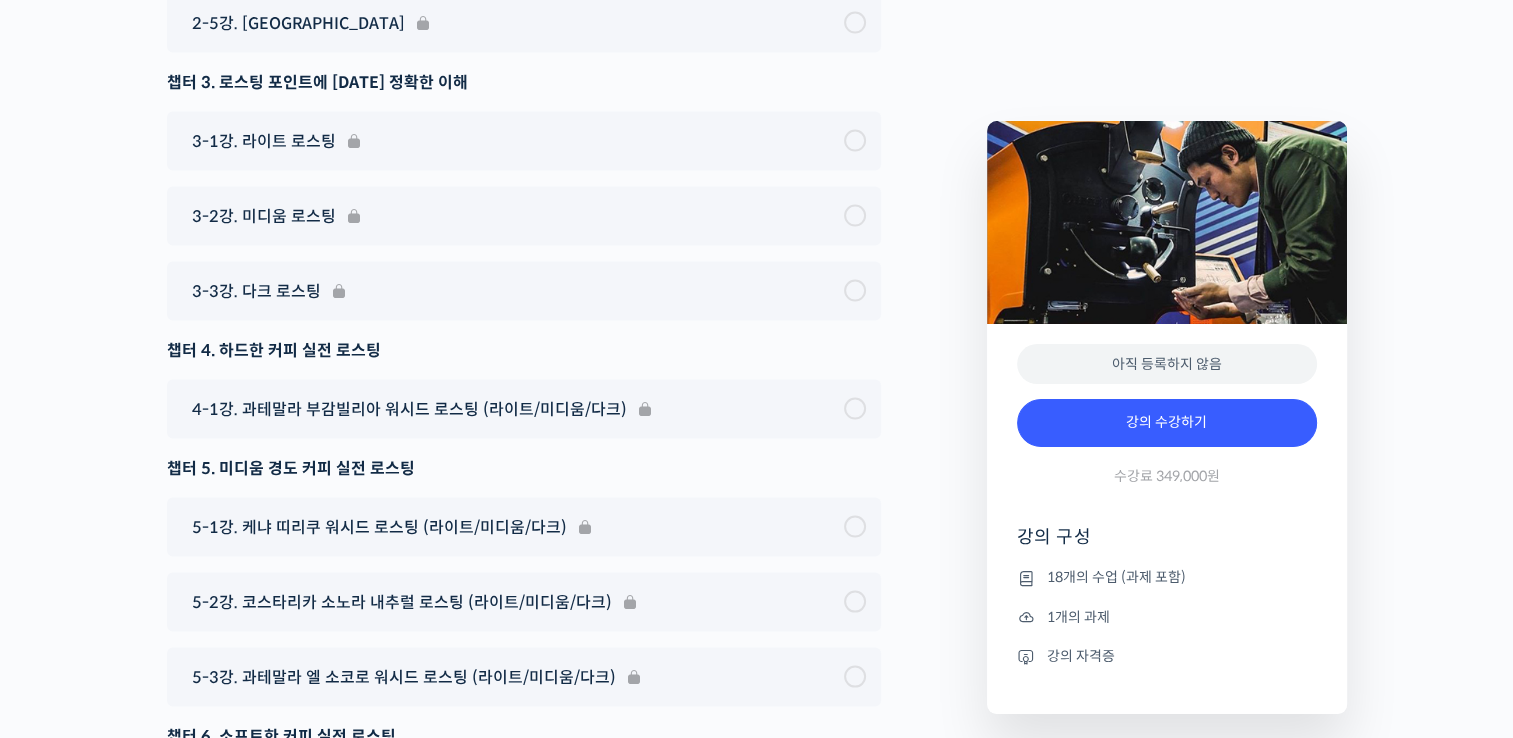 scroll, scrollTop: 11440, scrollLeft: 0, axis: vertical 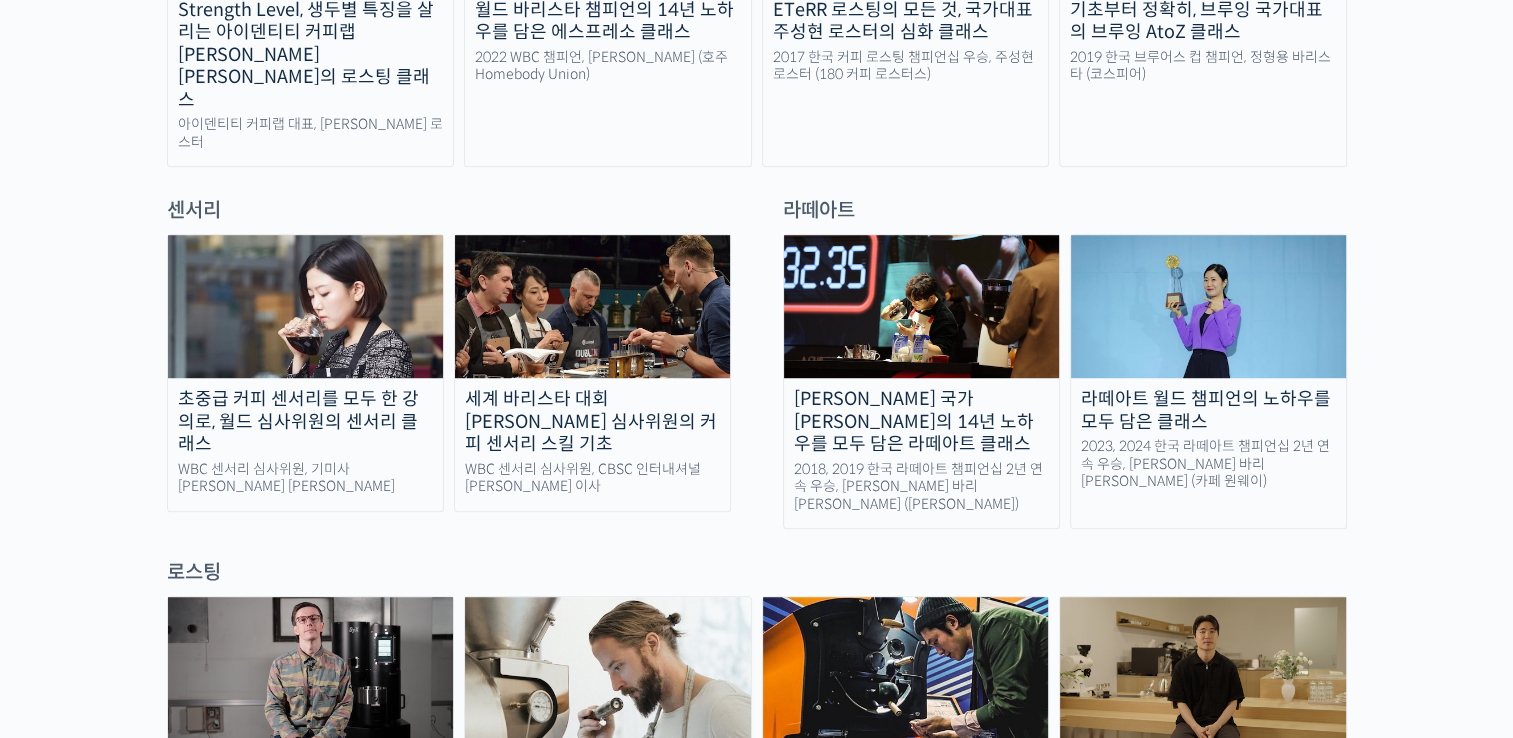 click at bounding box center (305, 306) 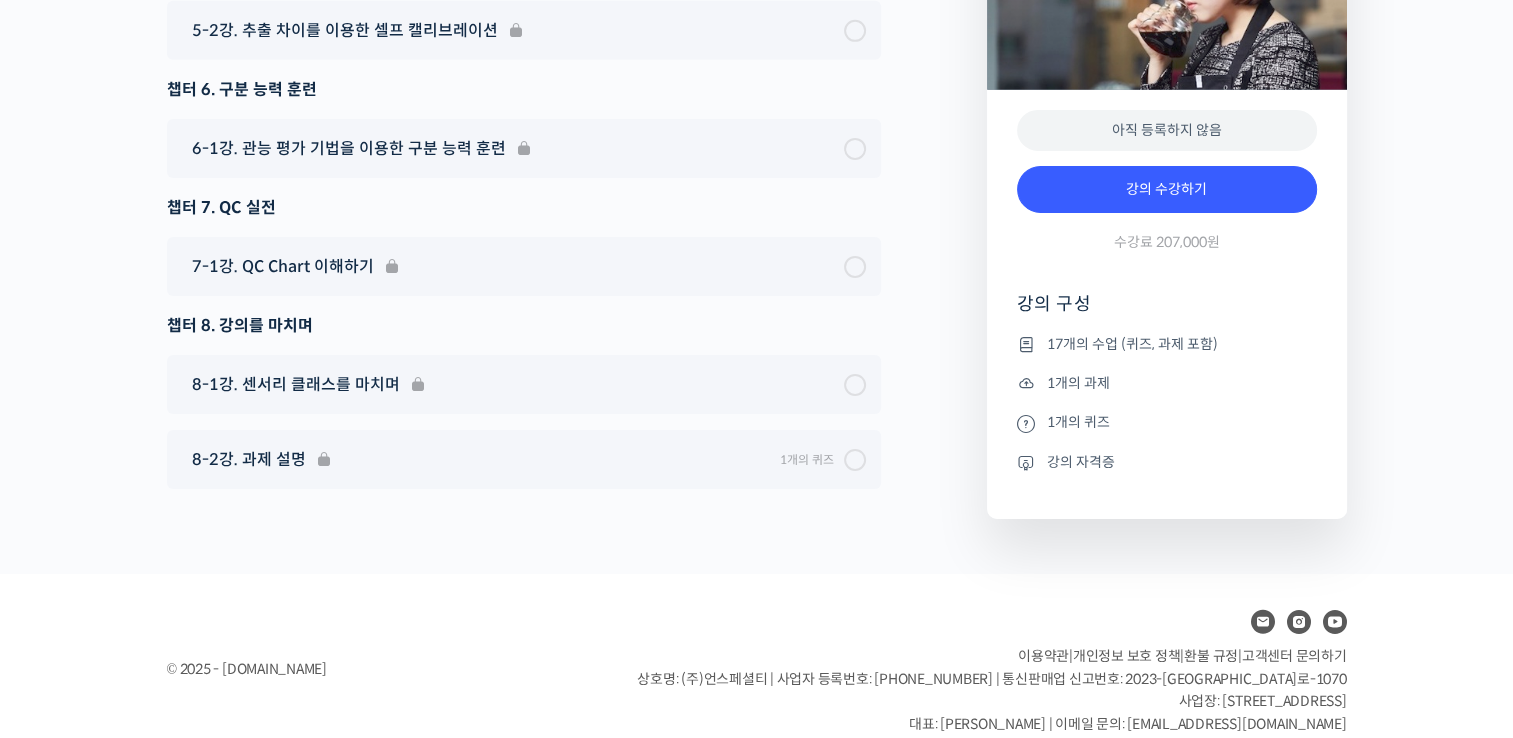 scroll, scrollTop: 14089, scrollLeft: 0, axis: vertical 